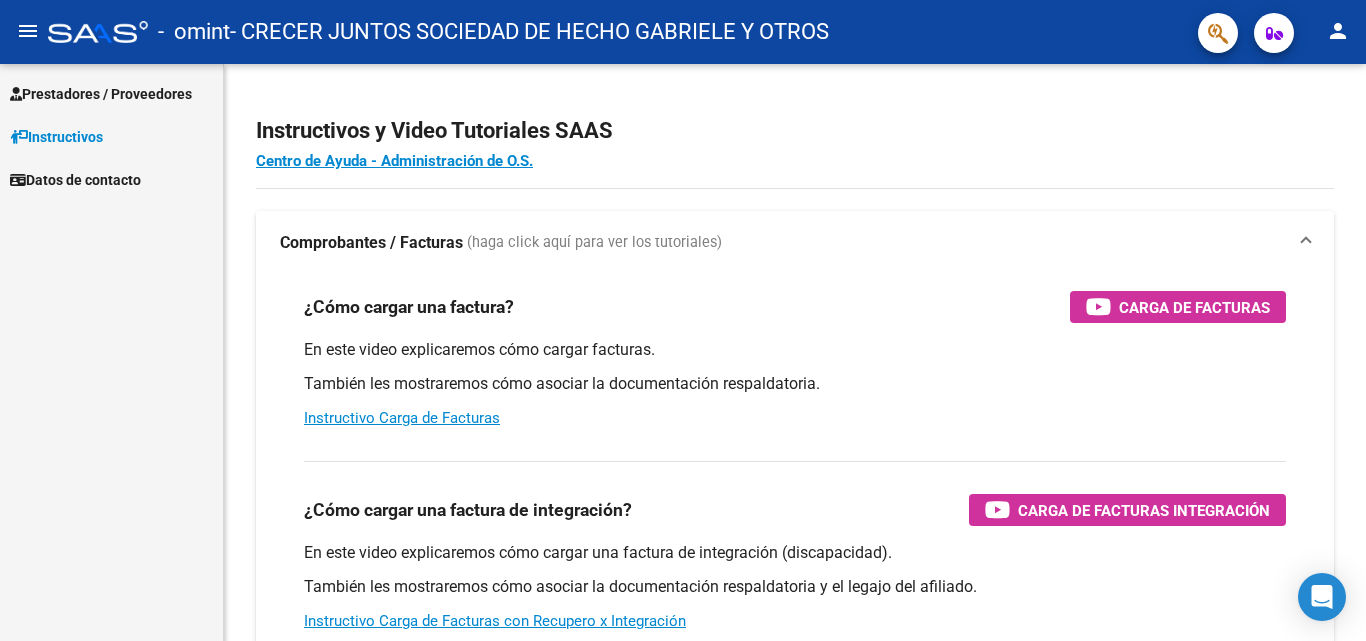 scroll, scrollTop: 0, scrollLeft: 0, axis: both 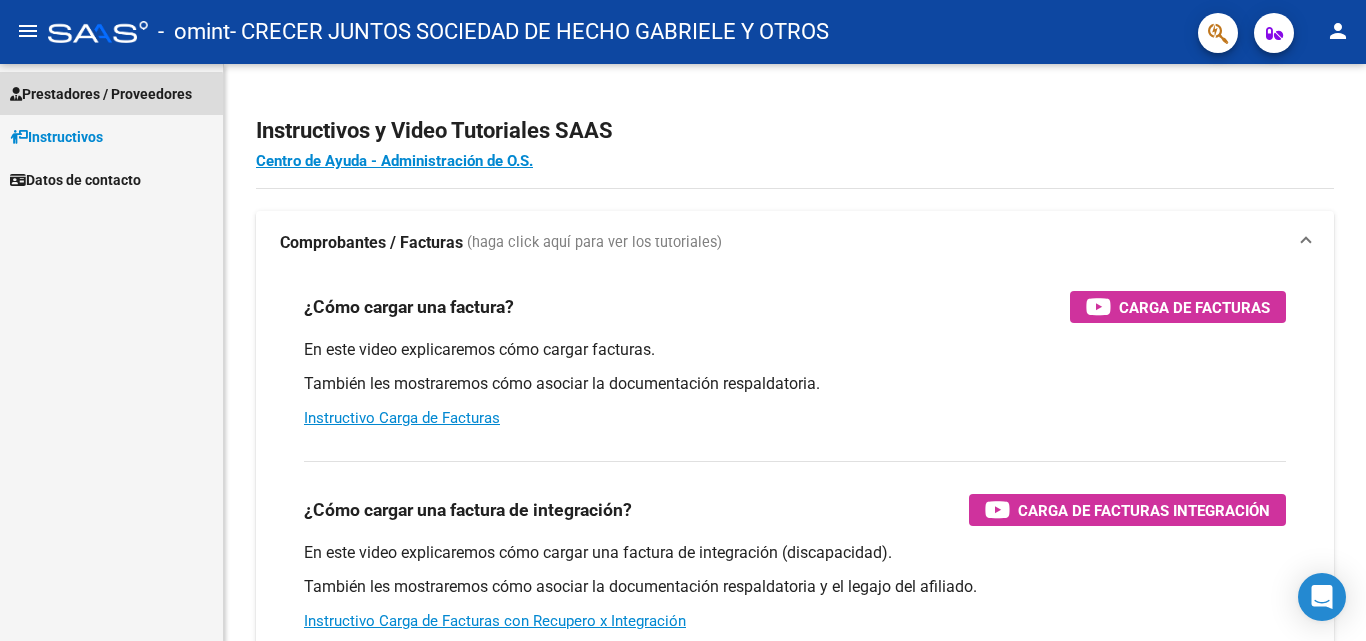 click on "Prestadores / Proveedores" at bounding box center (101, 94) 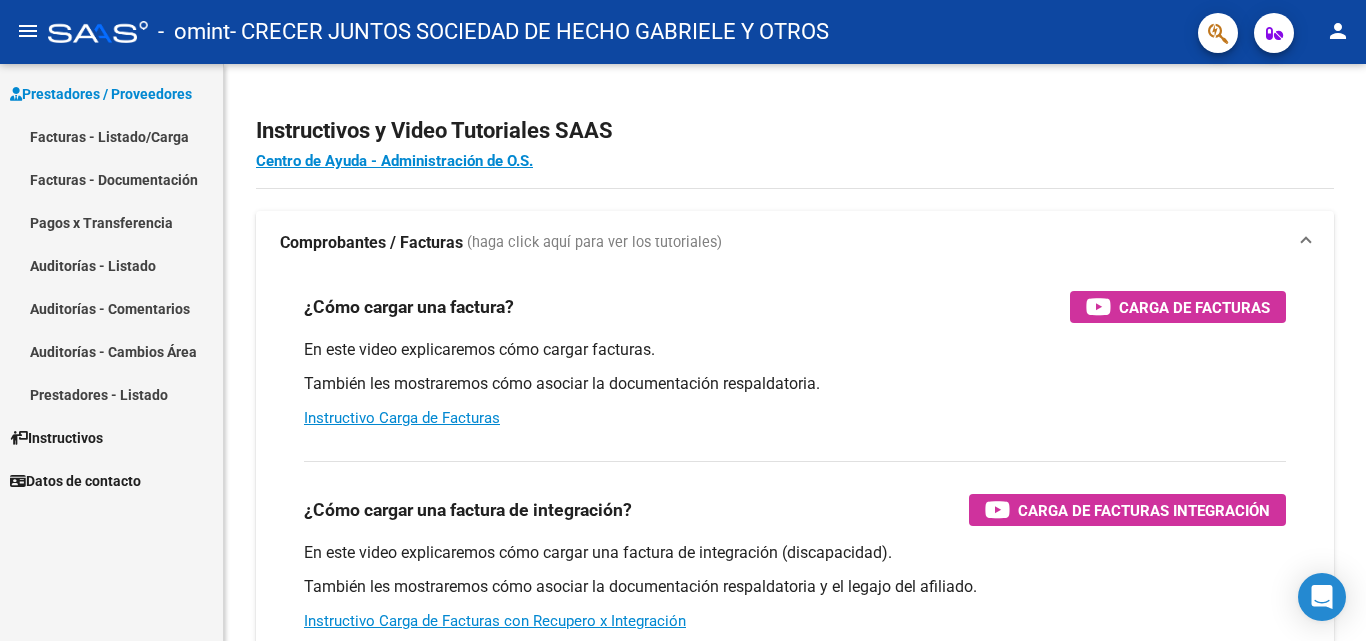click on "Facturas - Listado/Carga" at bounding box center (111, 136) 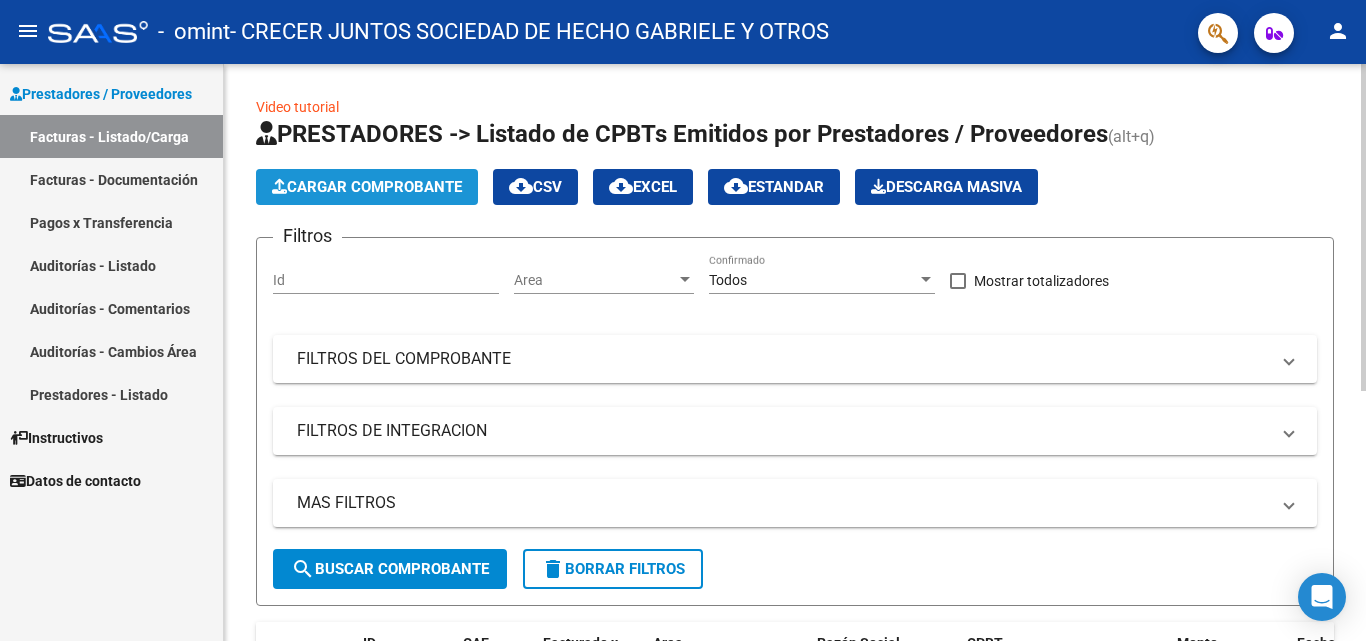 click on "Cargar Comprobante" 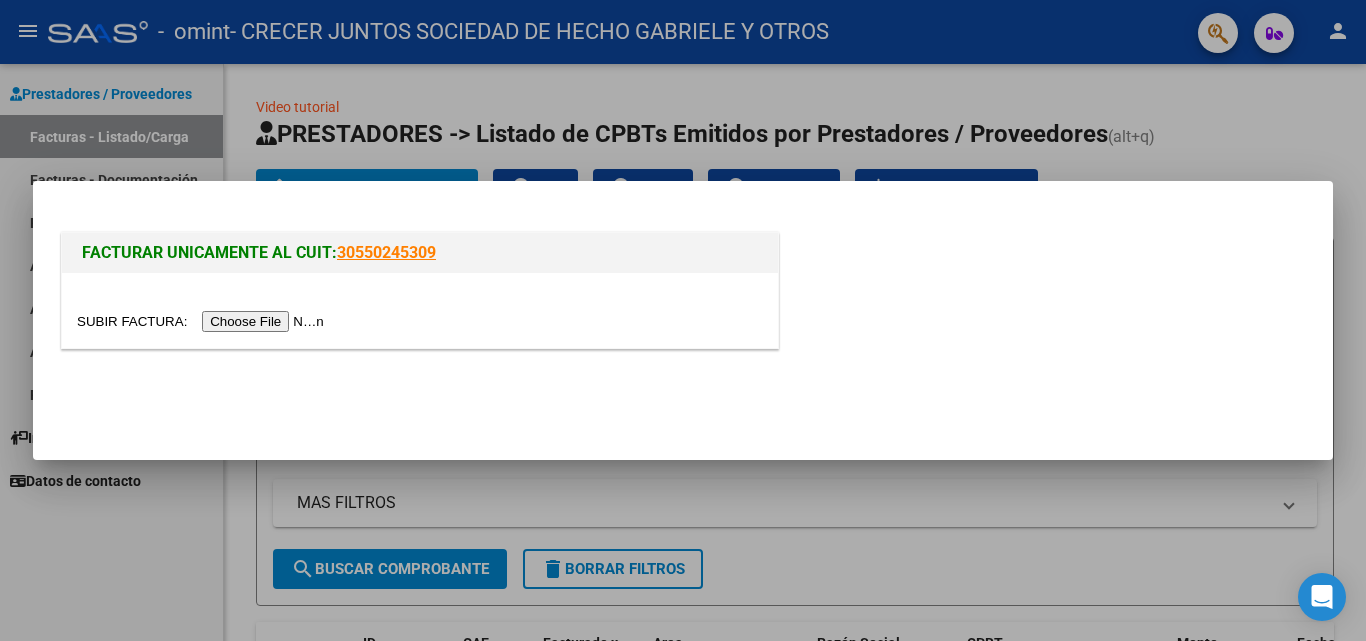 click at bounding box center [203, 321] 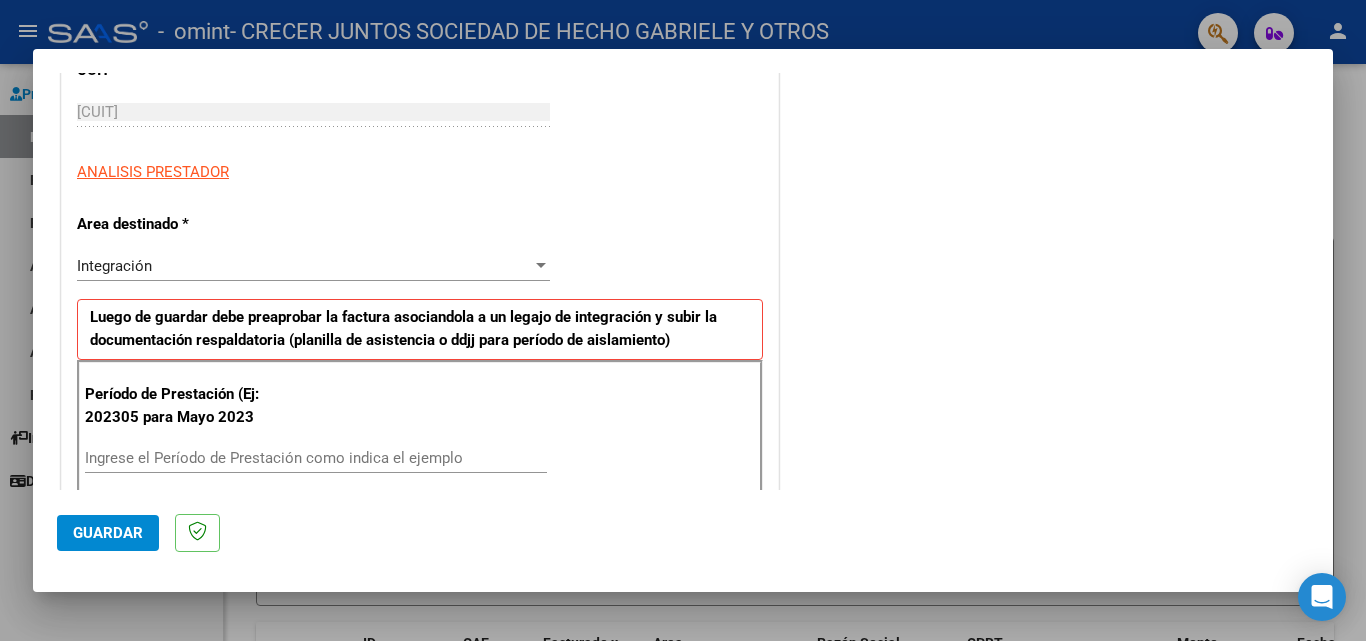 scroll, scrollTop: 307, scrollLeft: 0, axis: vertical 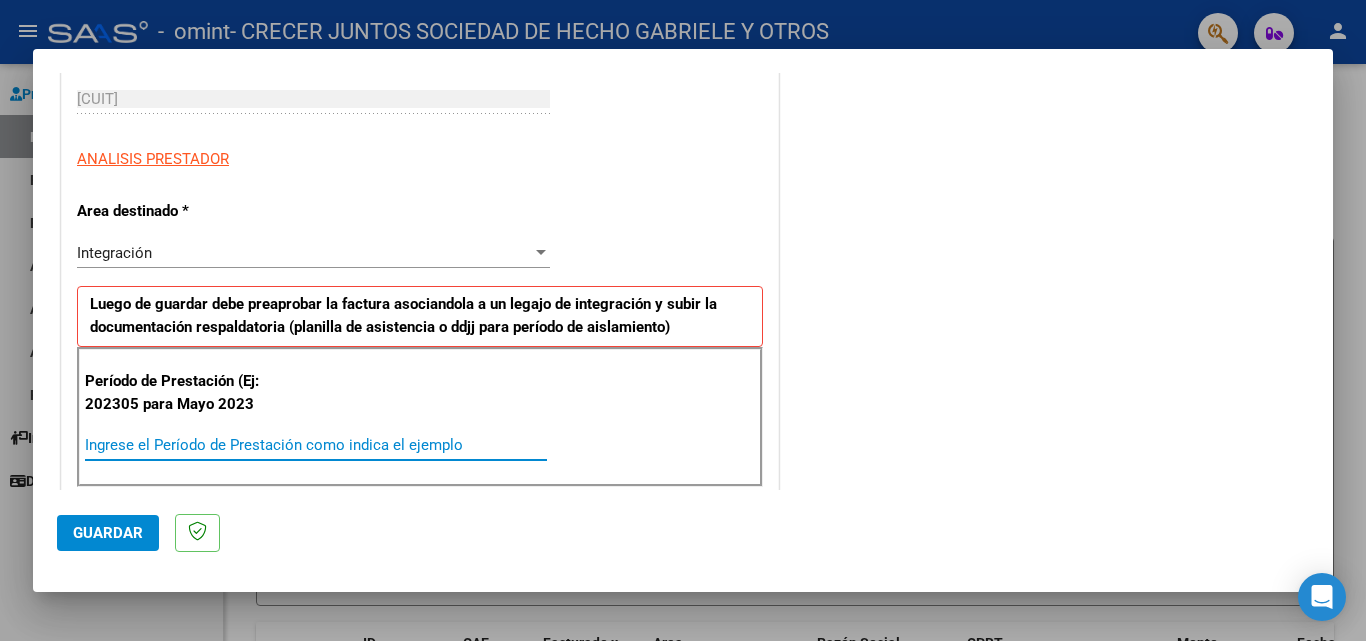 click on "Ingrese el Período de Prestación como indica el ejemplo" at bounding box center [316, 445] 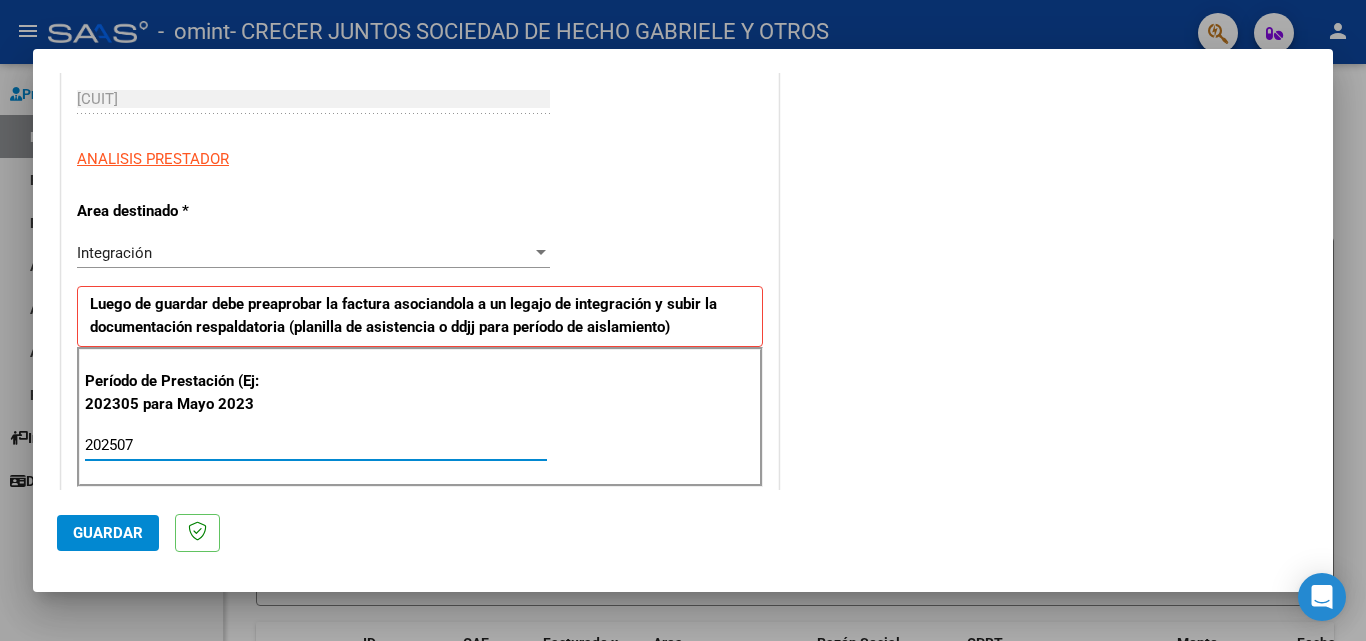 type on "202507" 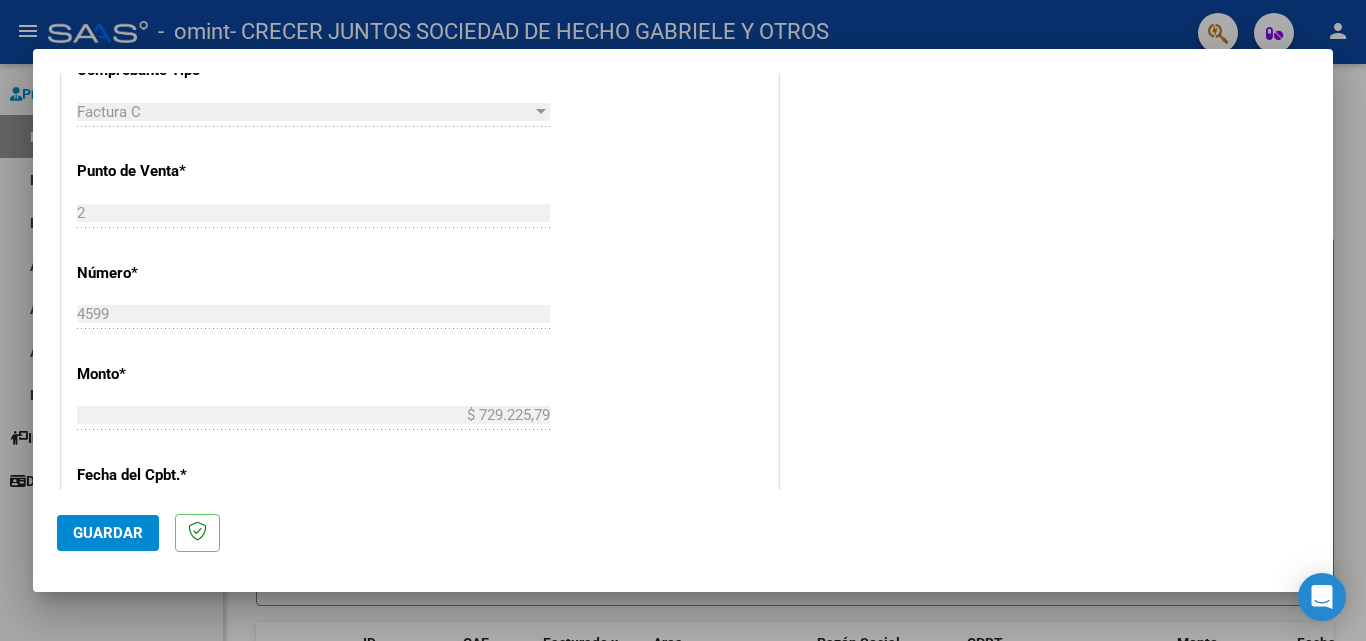 scroll, scrollTop: 763, scrollLeft: 0, axis: vertical 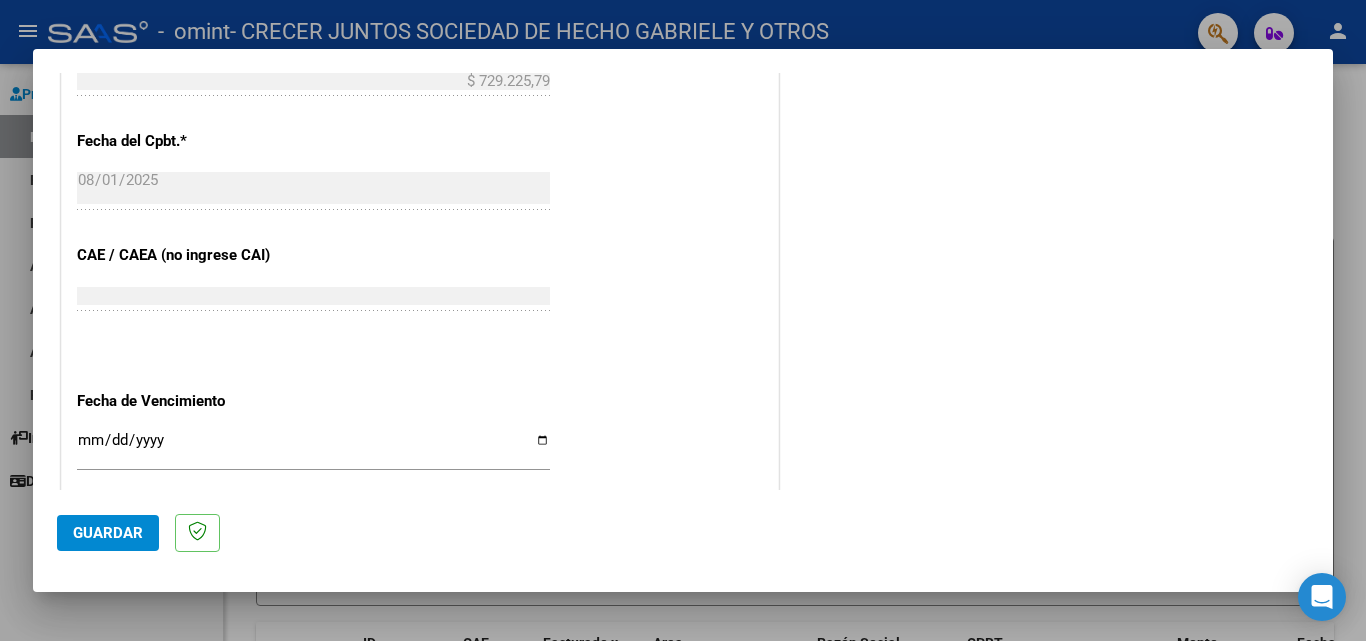 click on "Ingresar la fecha" at bounding box center (313, 448) 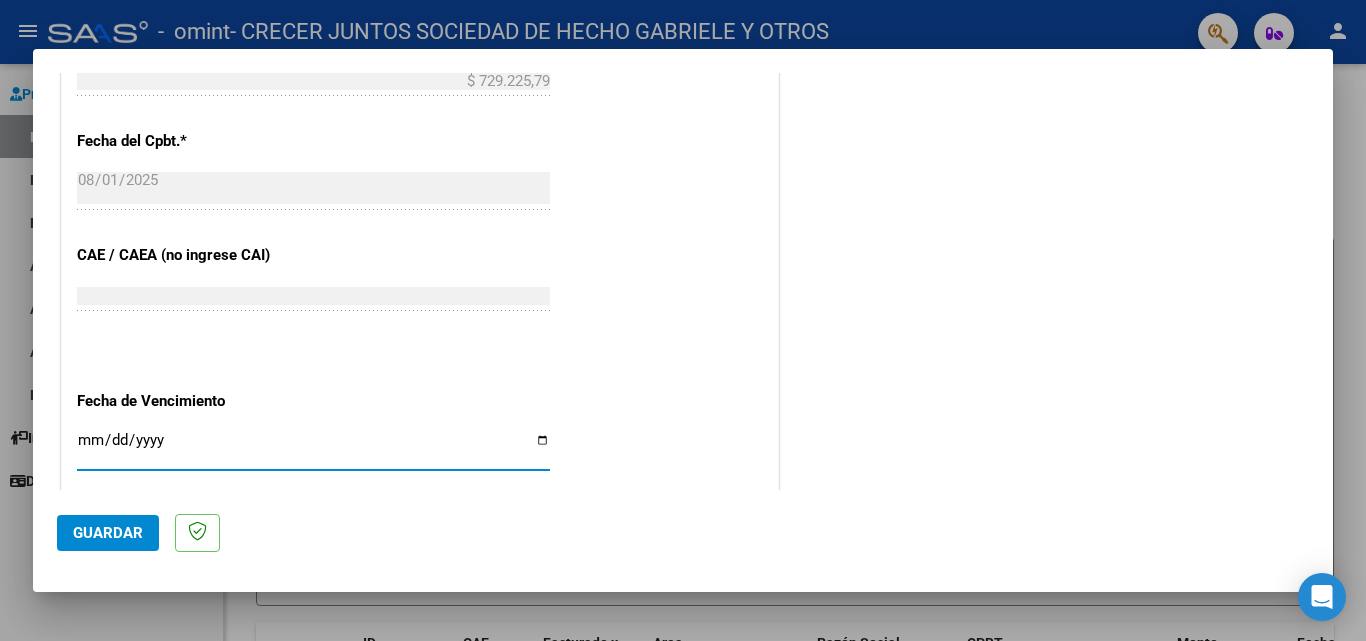 type on "2025-08-11" 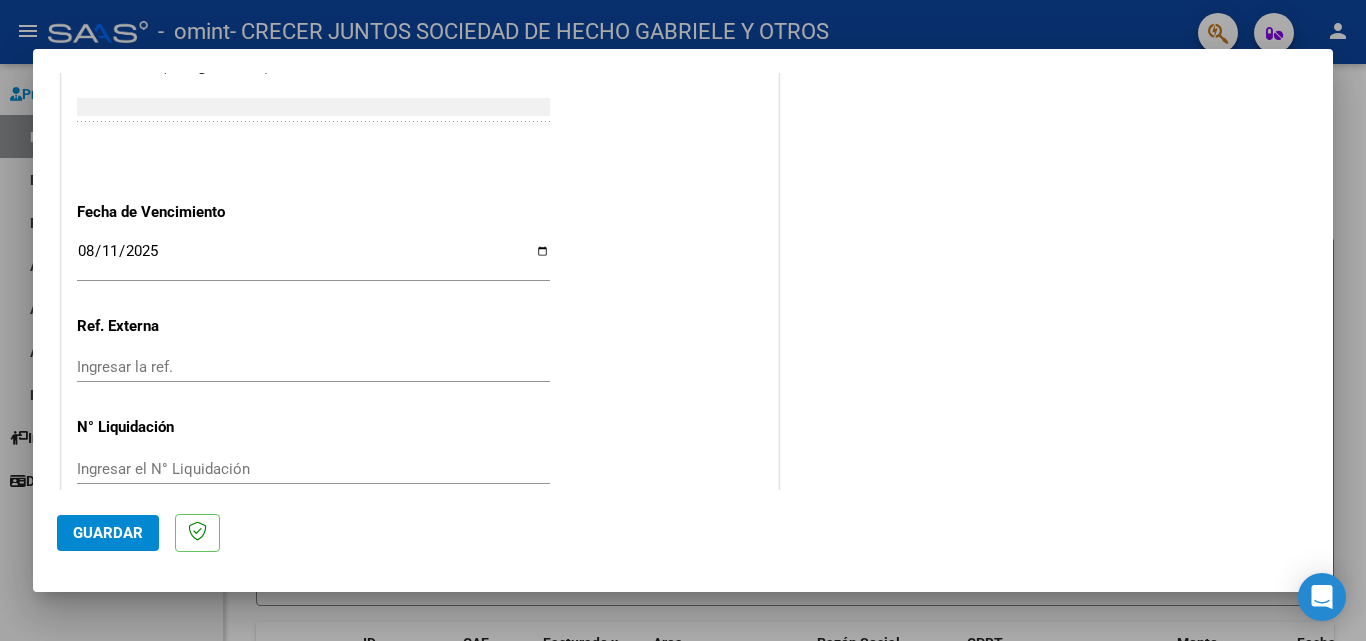 scroll, scrollTop: 1305, scrollLeft: 0, axis: vertical 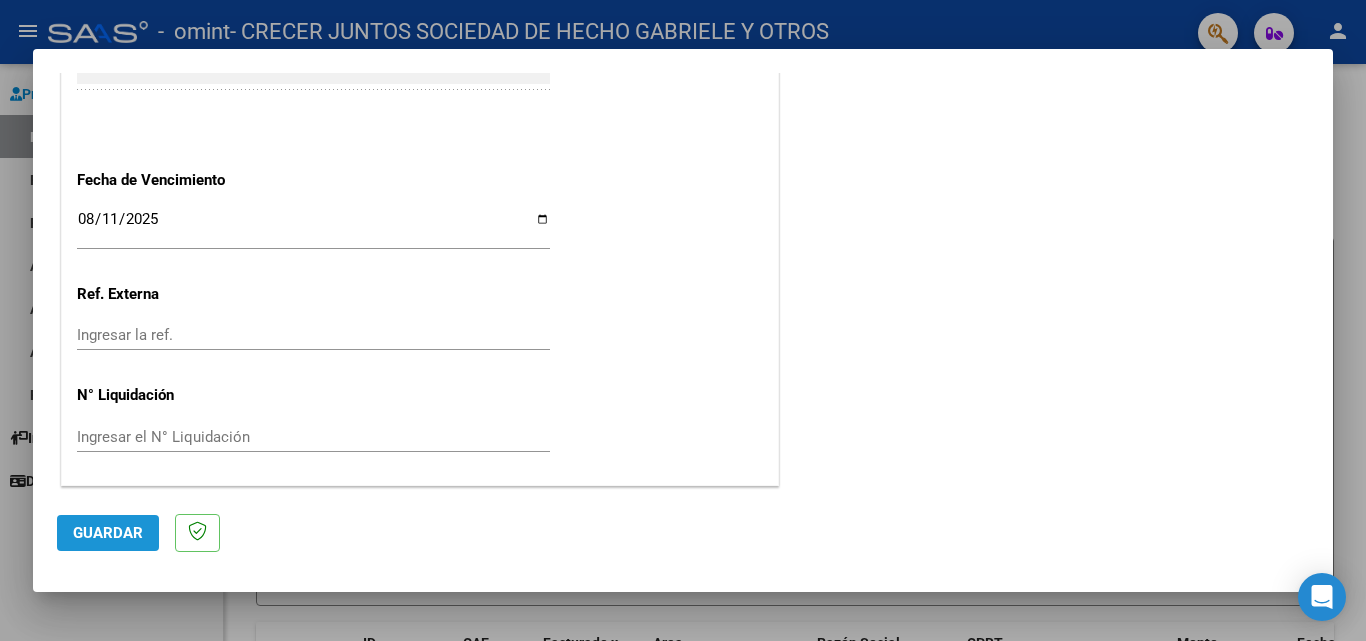 click on "Guardar" 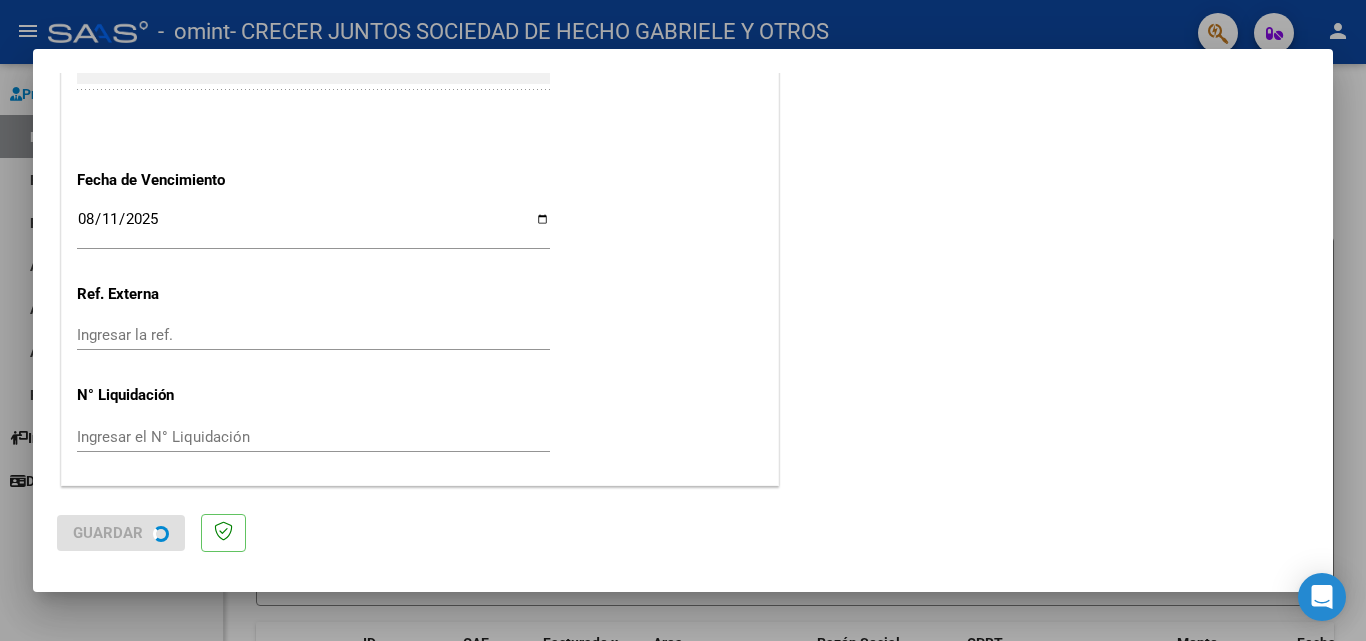 scroll, scrollTop: 0, scrollLeft: 0, axis: both 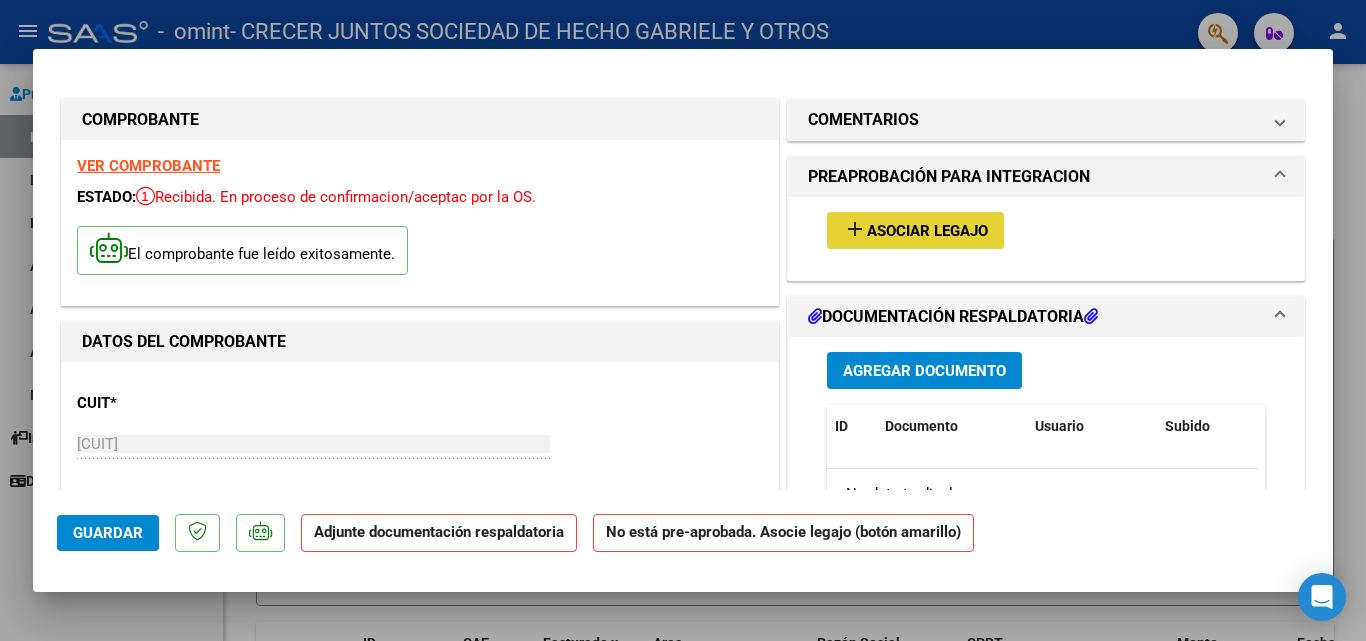 click on "Asociar Legajo" at bounding box center (927, 231) 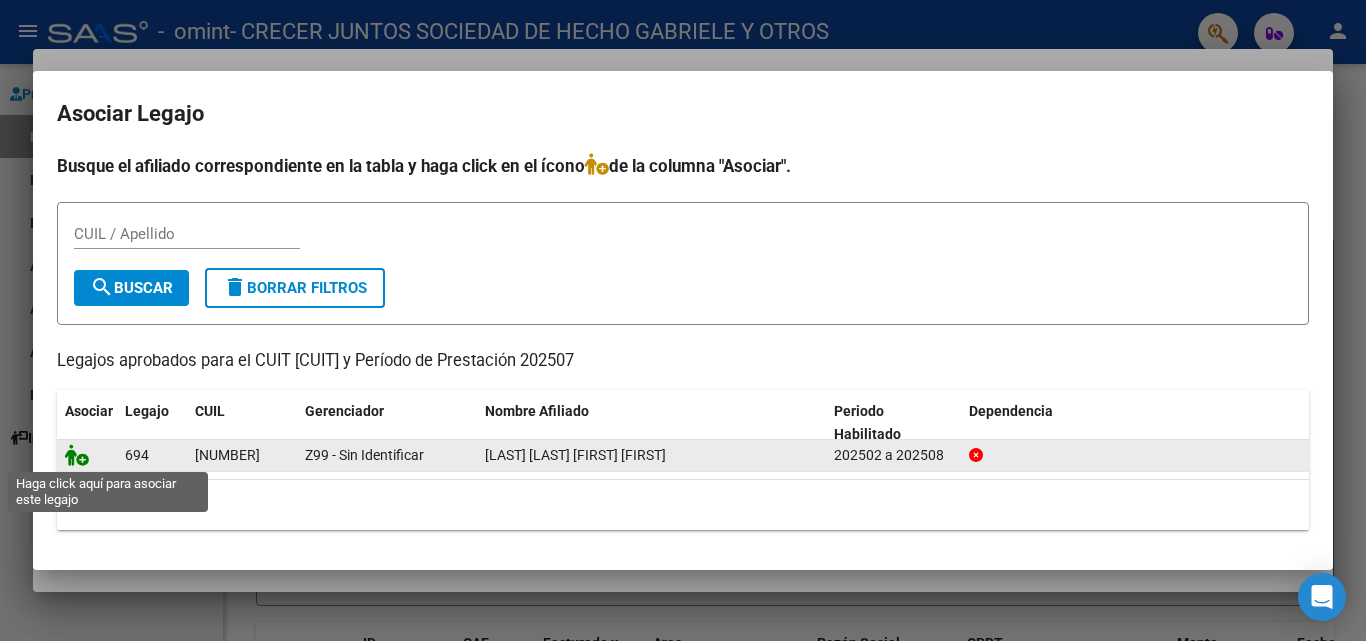 click 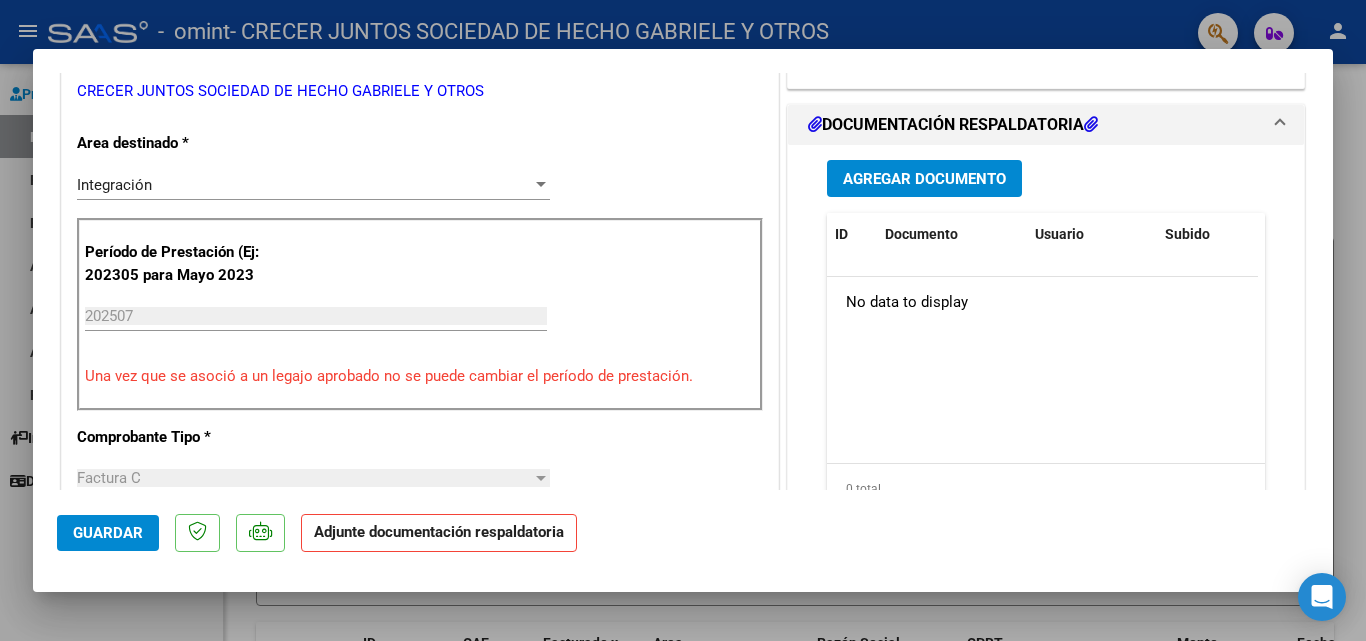 scroll, scrollTop: 461, scrollLeft: 0, axis: vertical 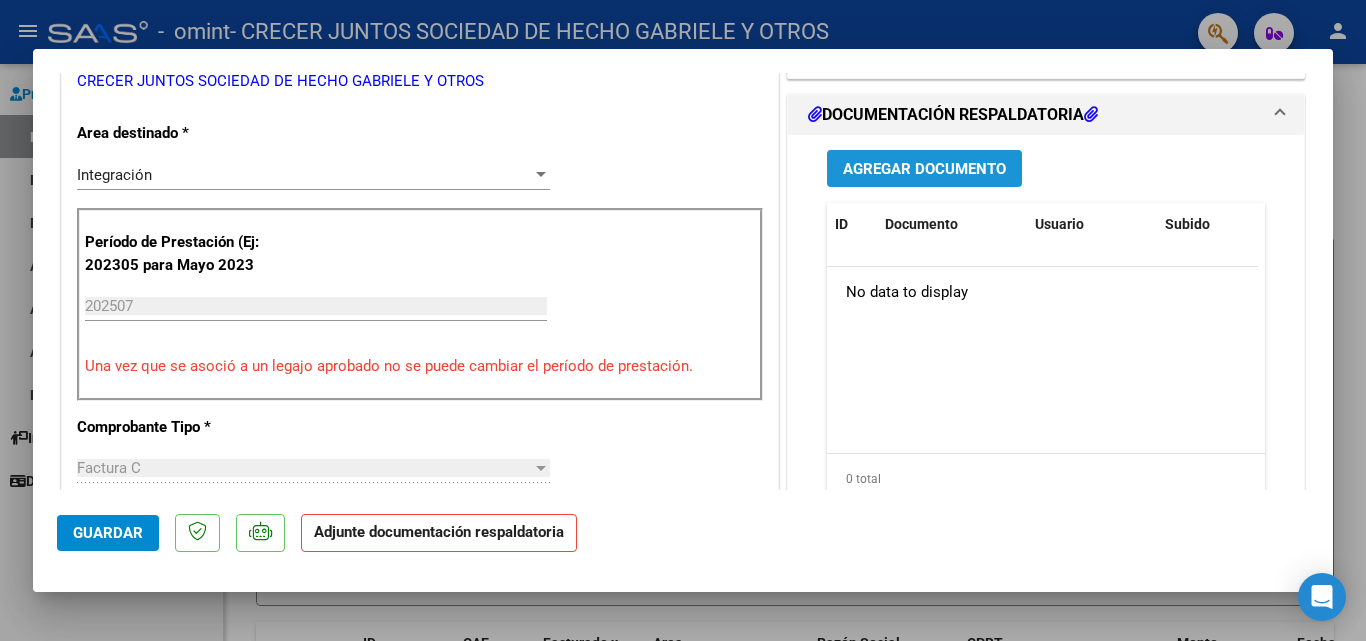 click on "Agregar Documento" at bounding box center [924, 169] 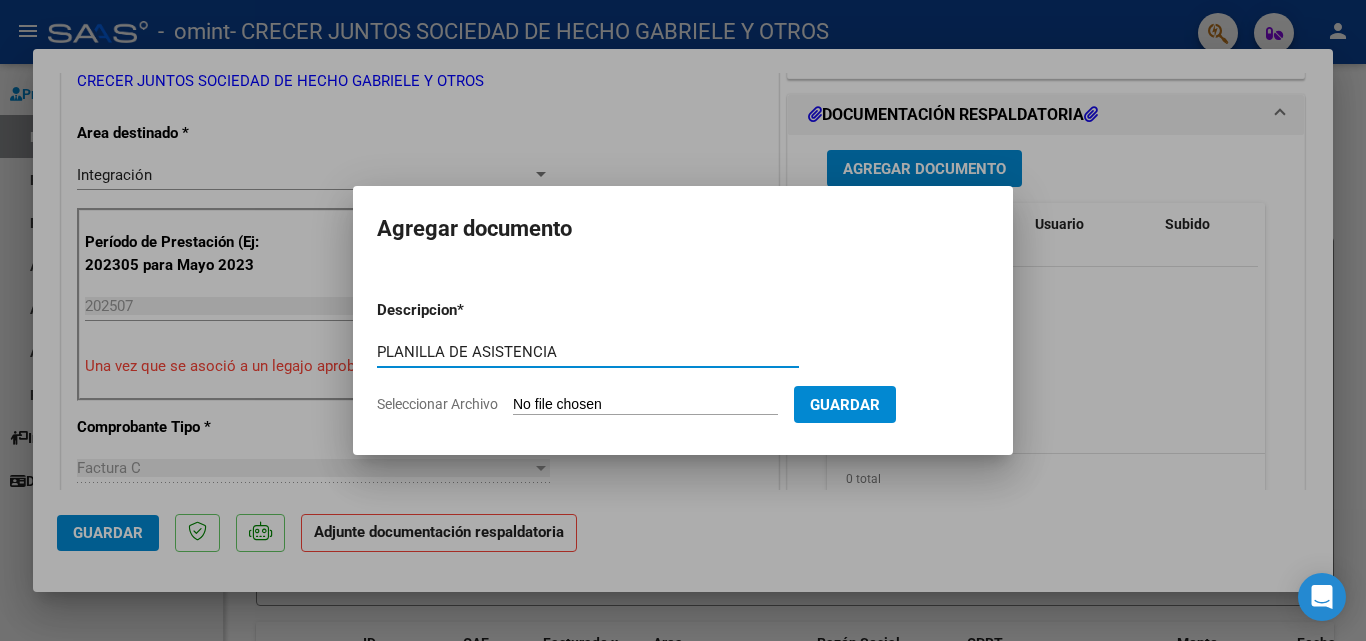 type on "PLANILLA DE ASISTENCIA" 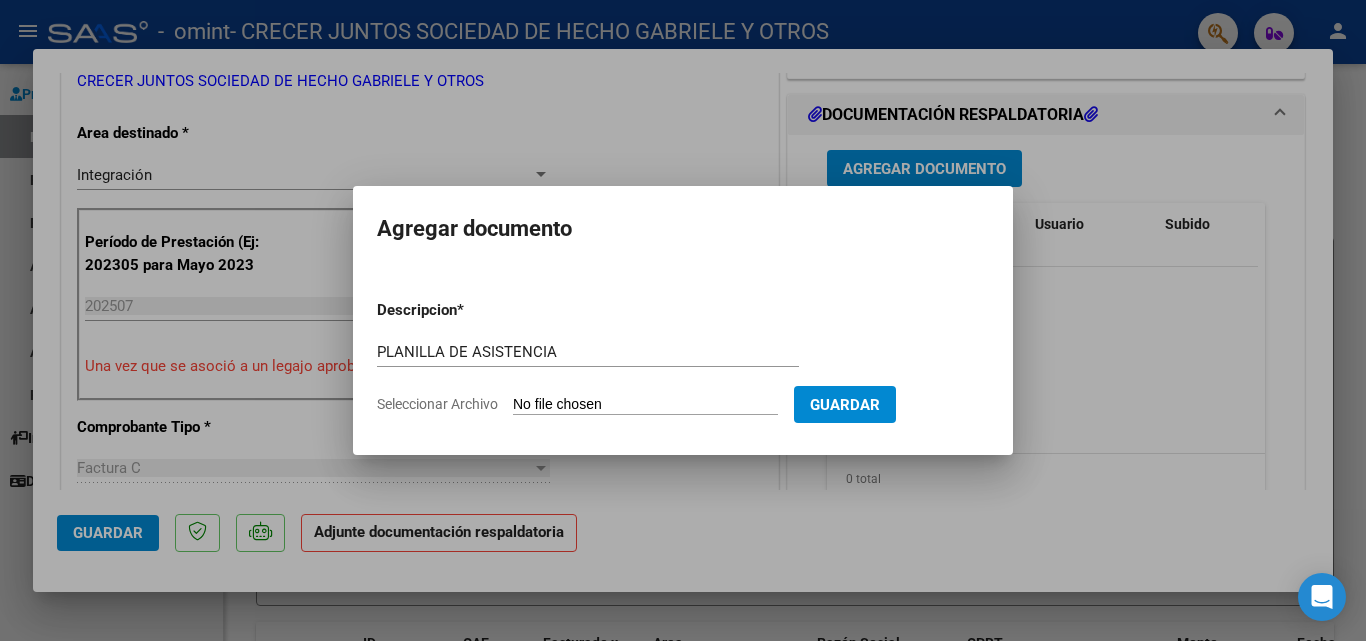 click on "Seleccionar Archivo" 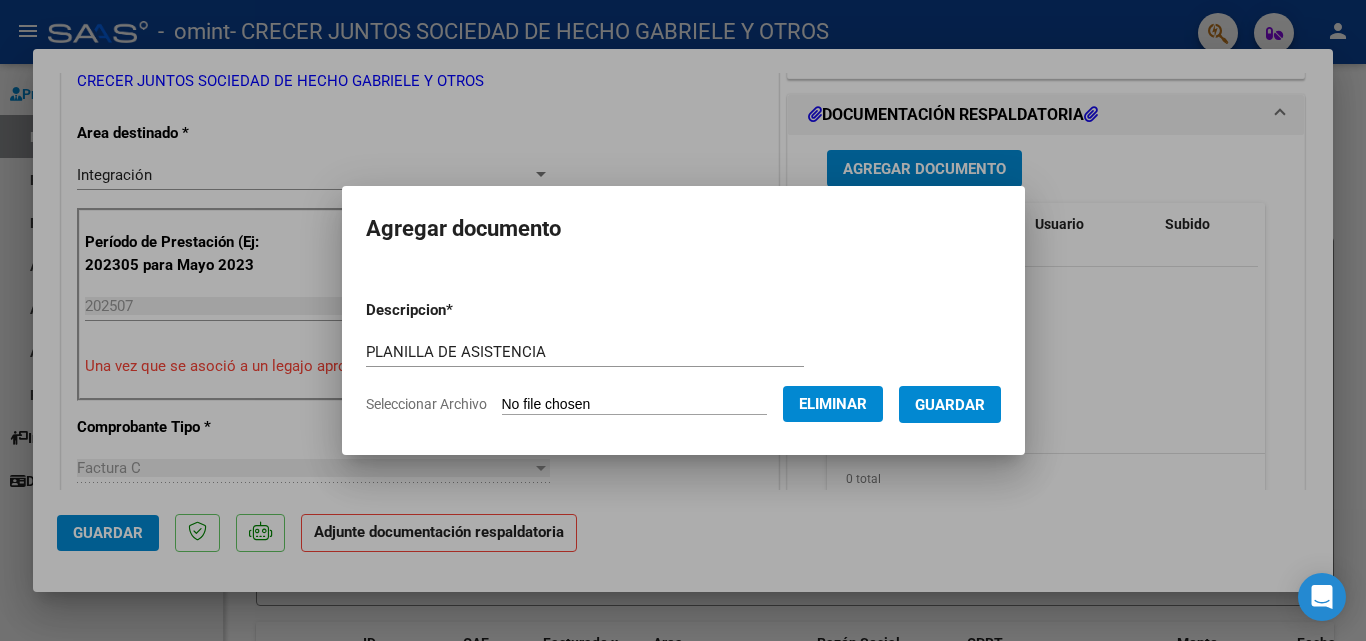 click on "Guardar" at bounding box center [950, 405] 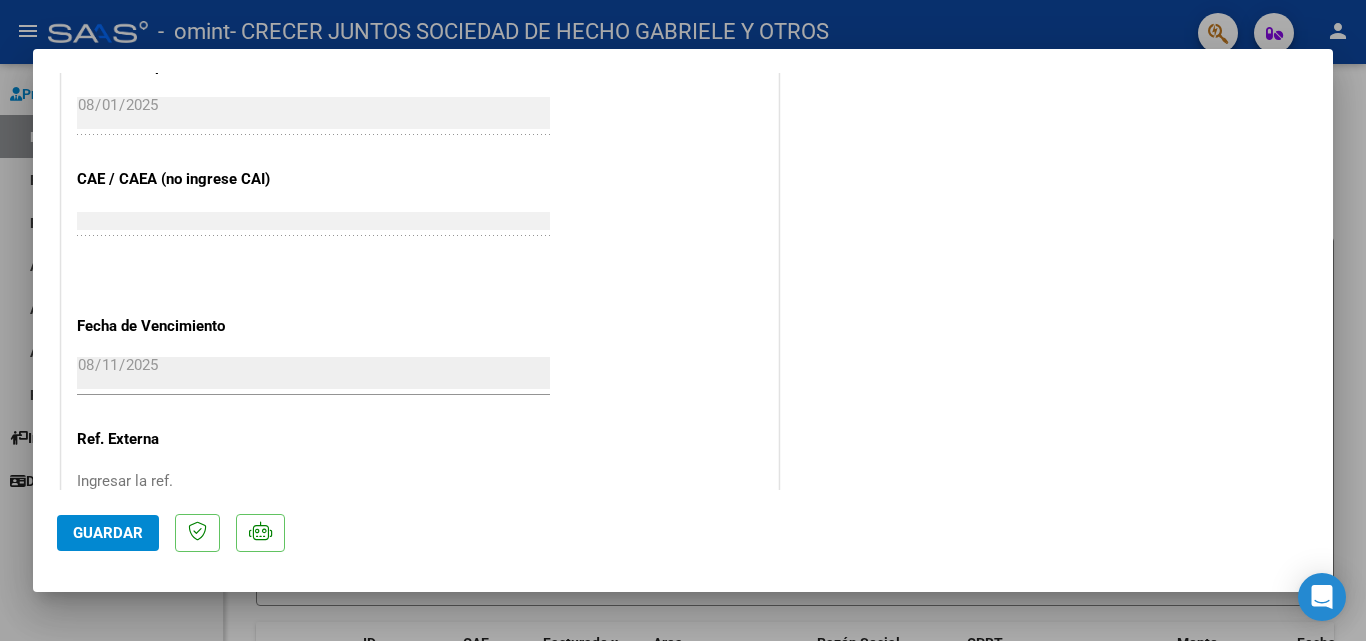 scroll, scrollTop: 1373, scrollLeft: 0, axis: vertical 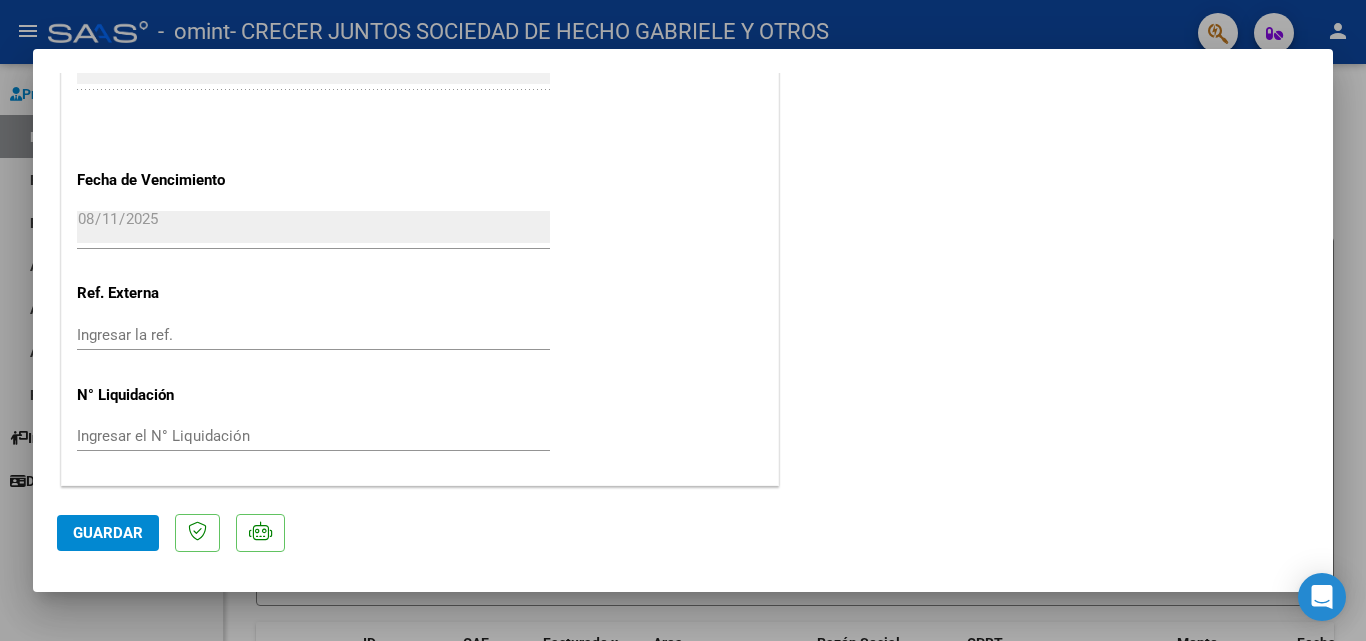 click on "Guardar" 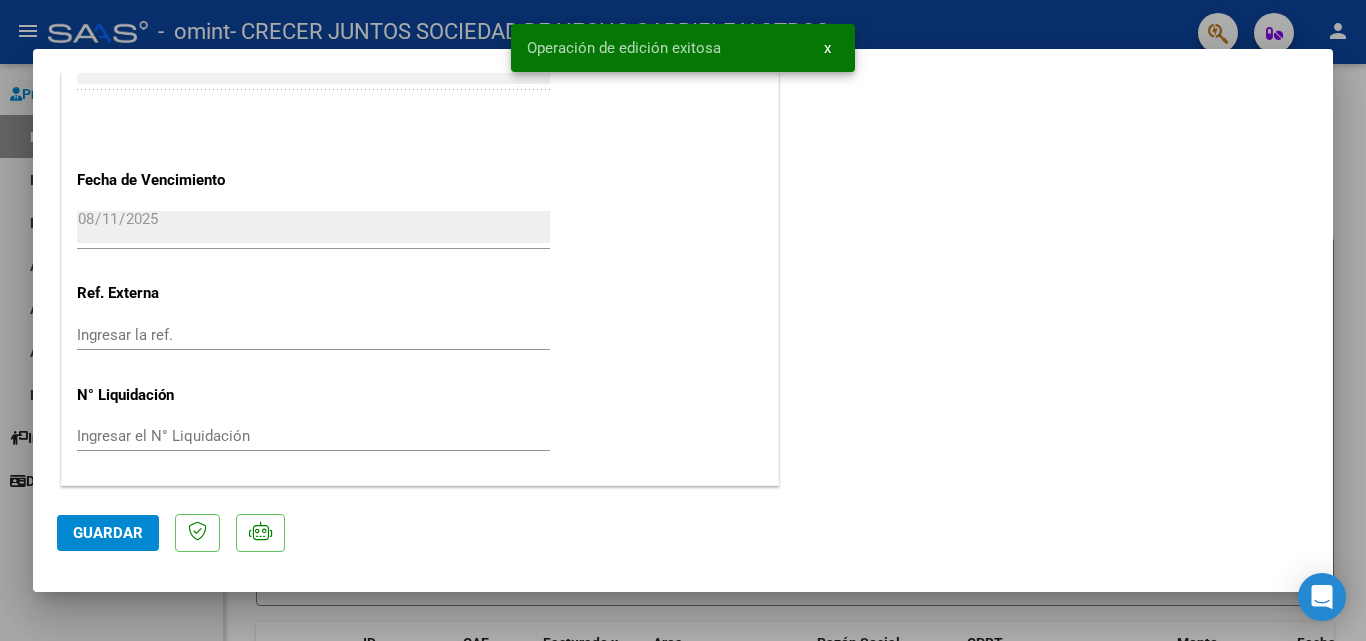 click at bounding box center (683, 320) 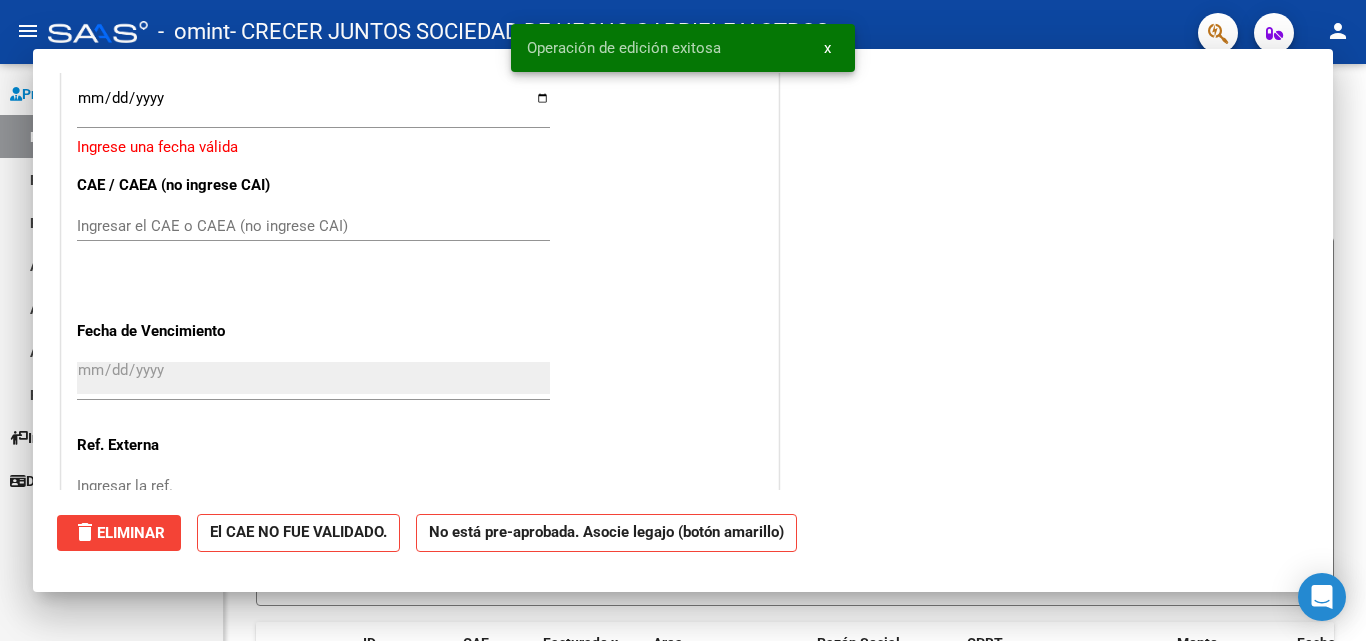 scroll, scrollTop: 0, scrollLeft: 0, axis: both 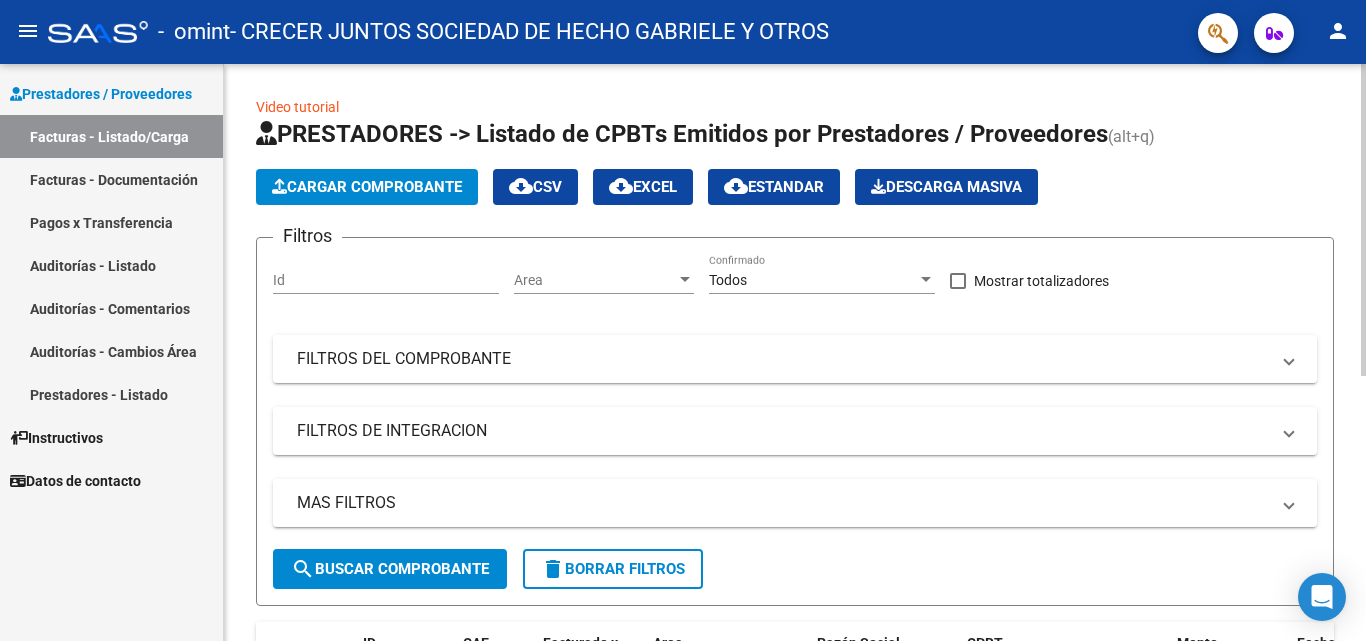 click on "search  Buscar Comprobante" 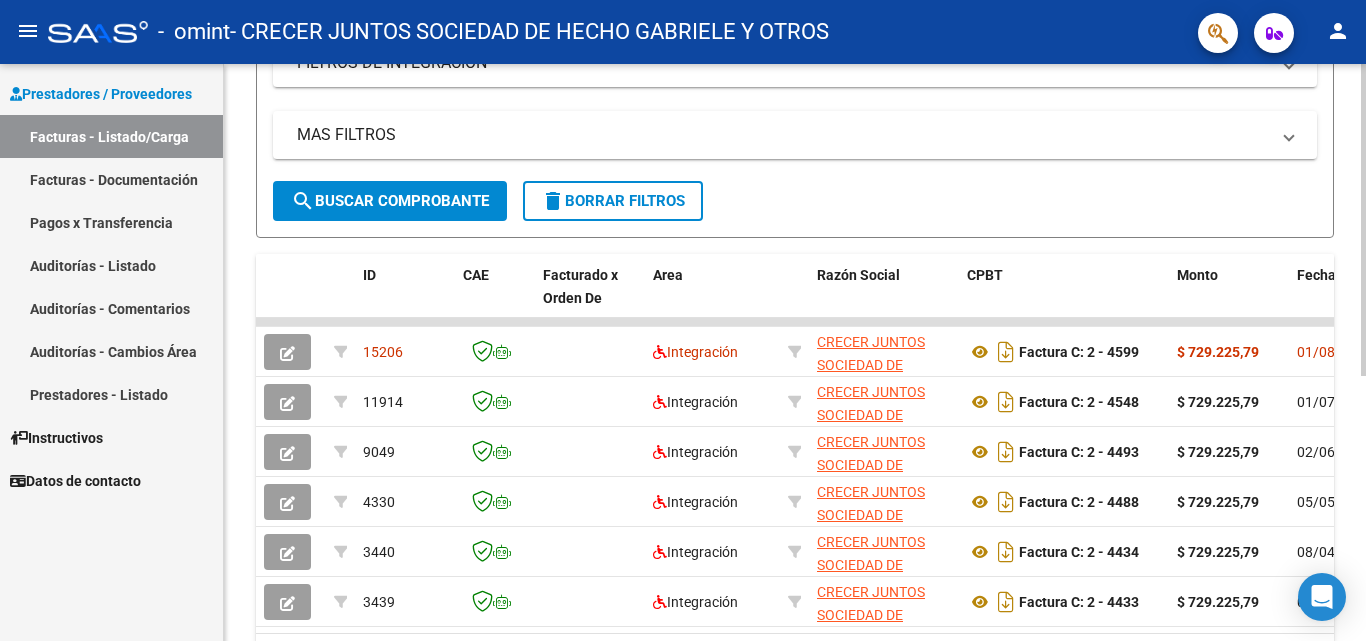scroll, scrollTop: 370, scrollLeft: 0, axis: vertical 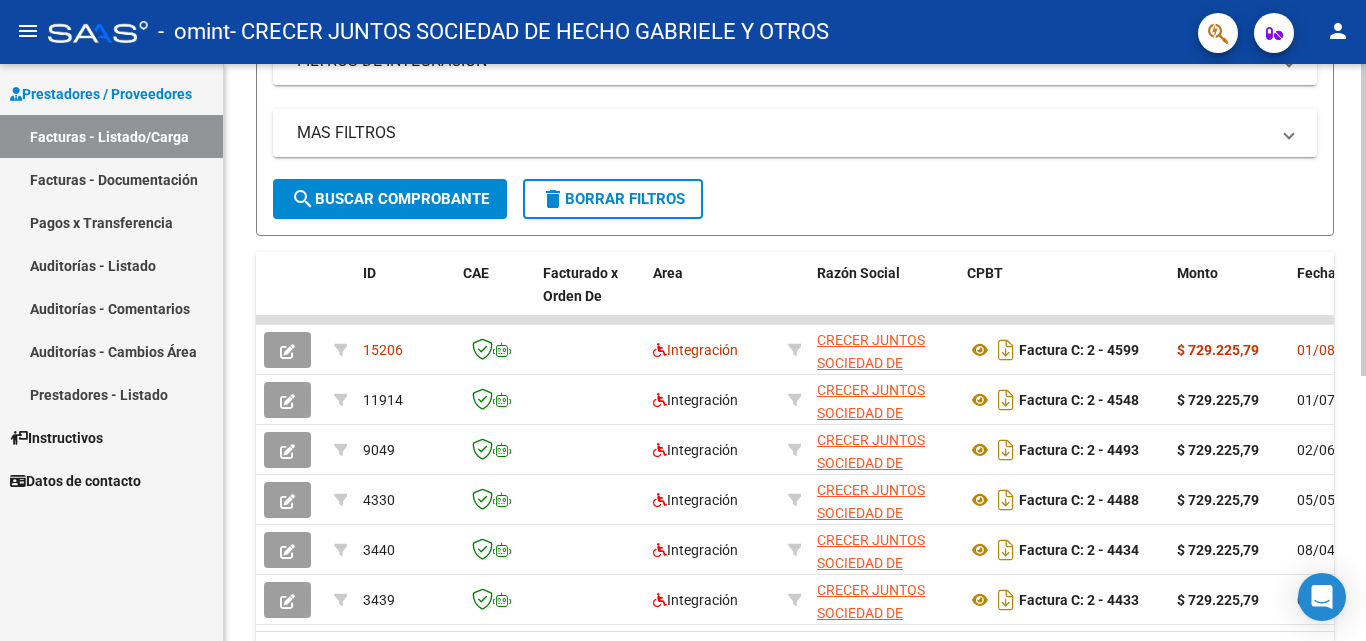 click 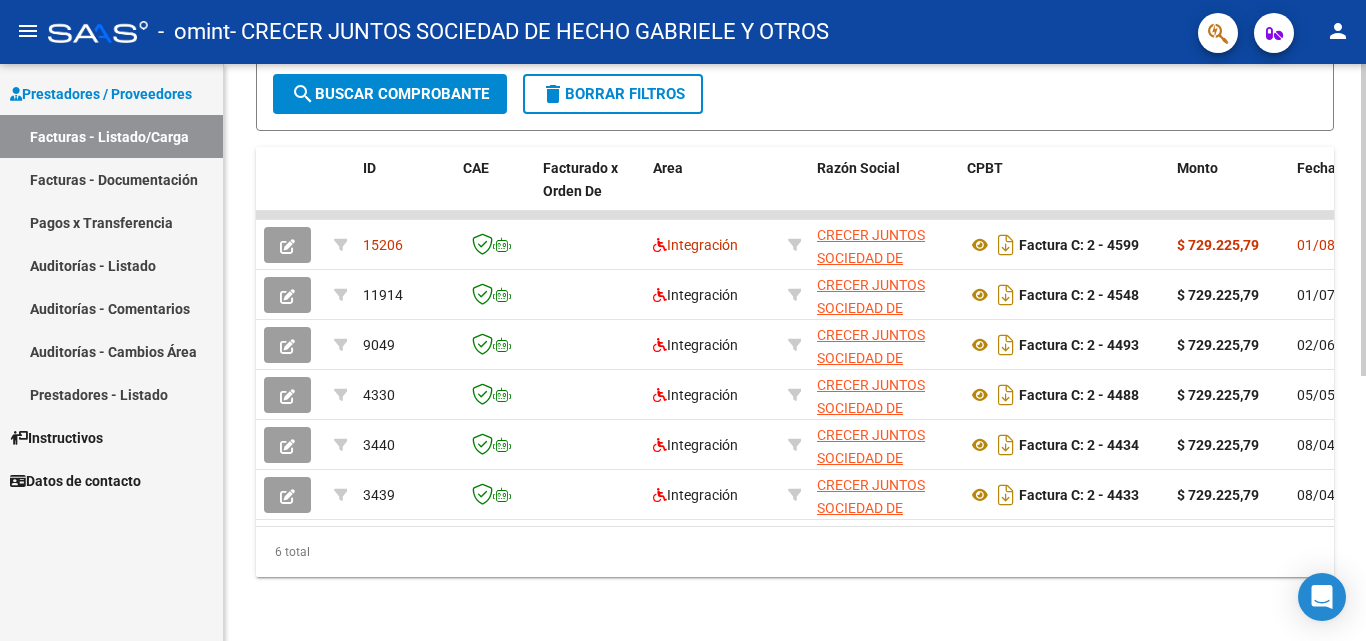 scroll, scrollTop: 491, scrollLeft: 0, axis: vertical 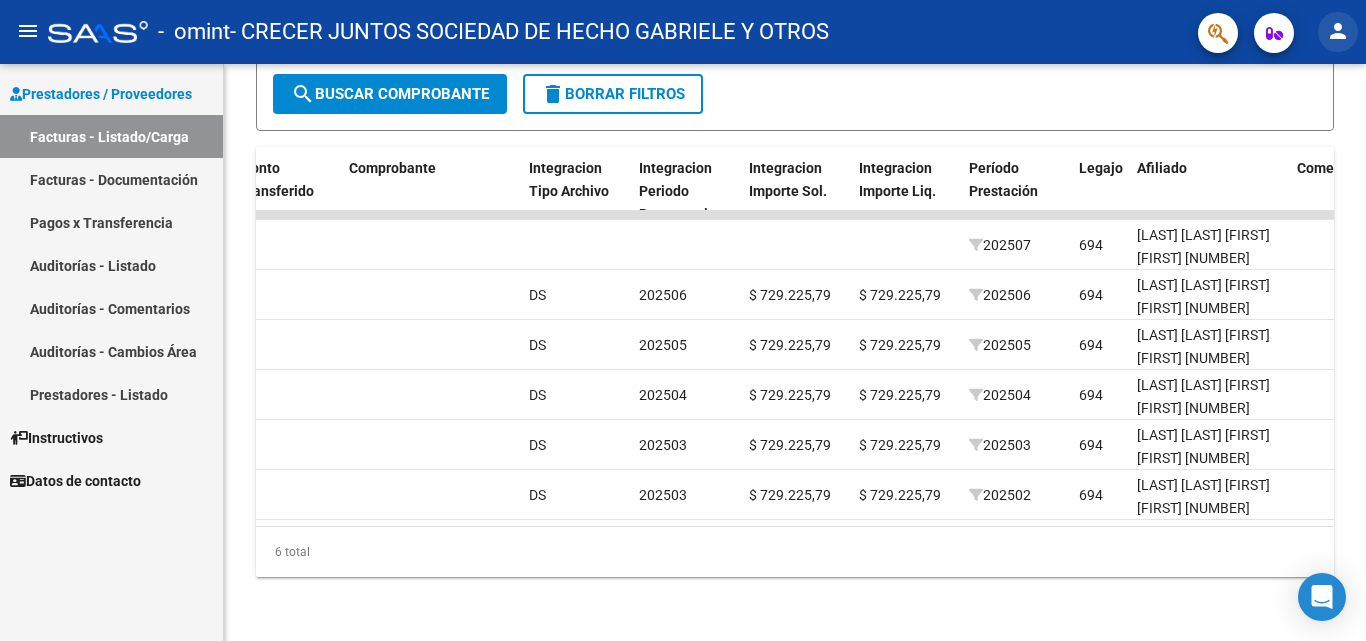 click on "person" 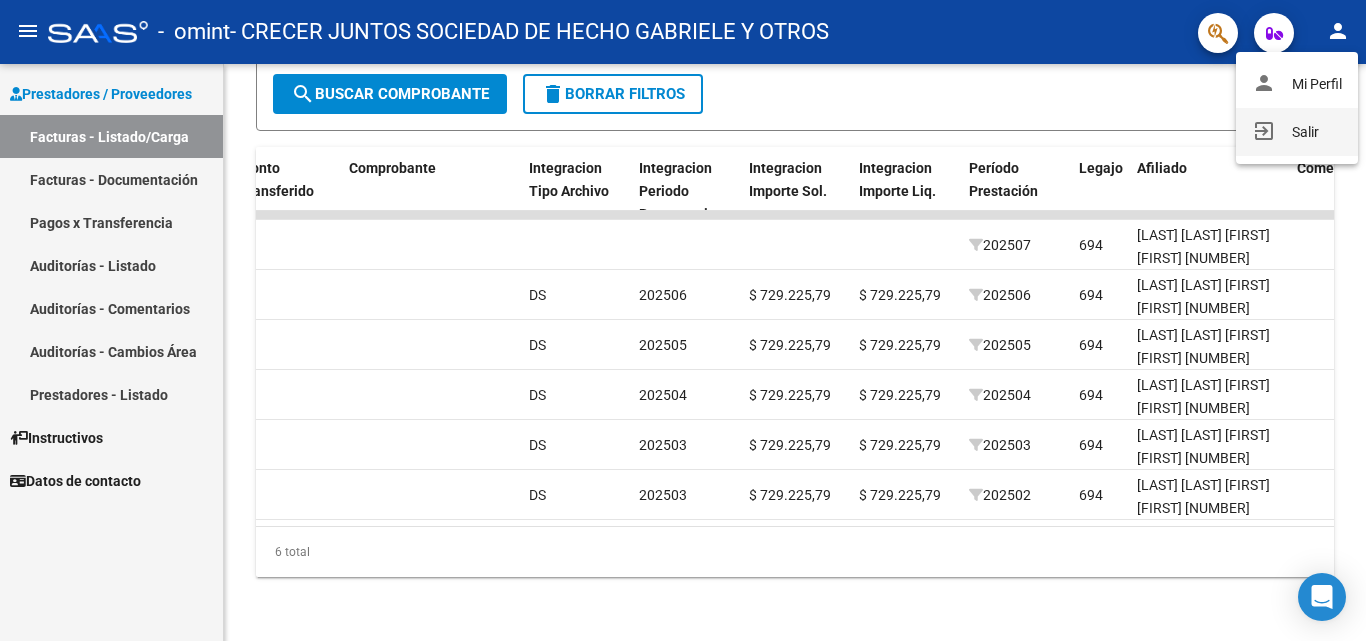 click on "exit_to_app  Salir" at bounding box center [1297, 132] 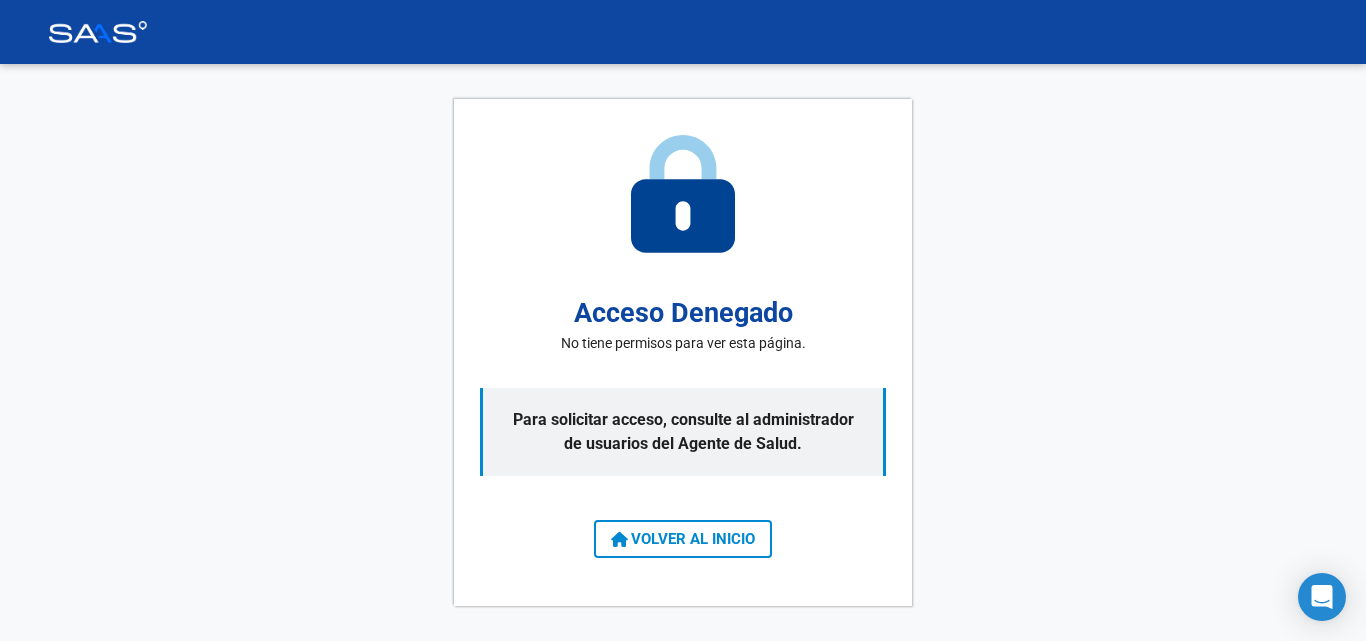 scroll, scrollTop: 0, scrollLeft: 0, axis: both 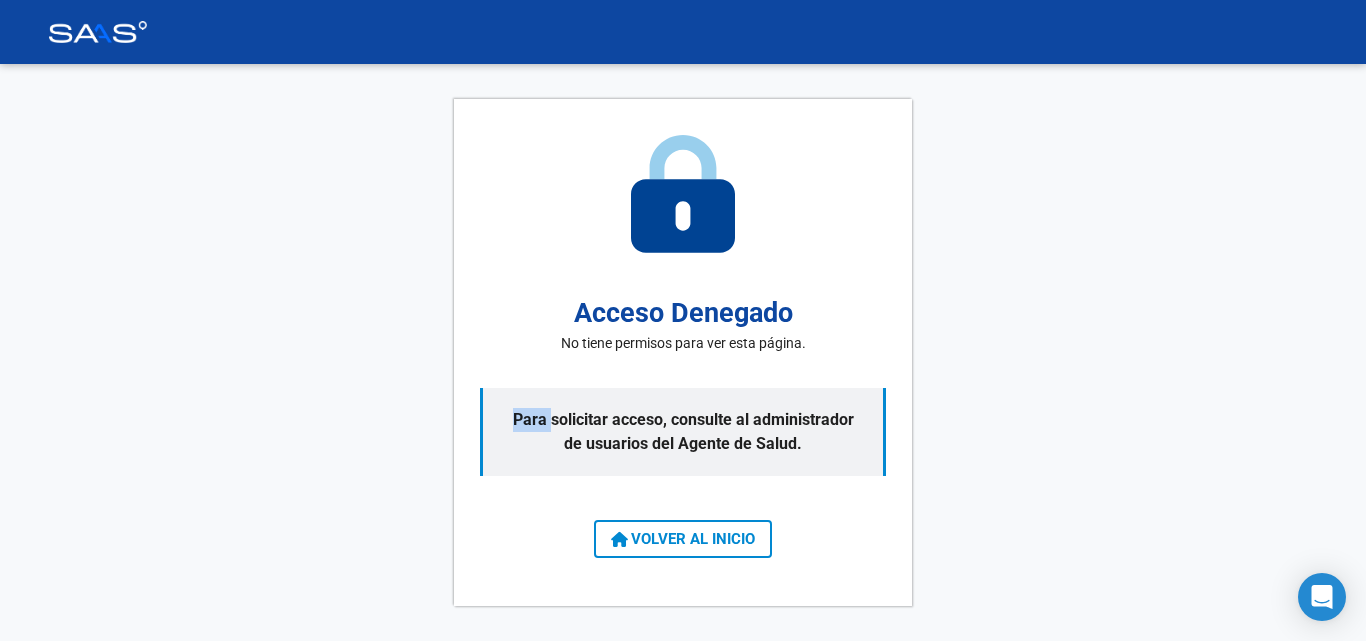 click on "Acceso Denegado No tiene permisos para ver esta página. Para solicitar acceso, consulte al administrador de usuarios del Agente de Salud.  VOLVER AL INICIO" 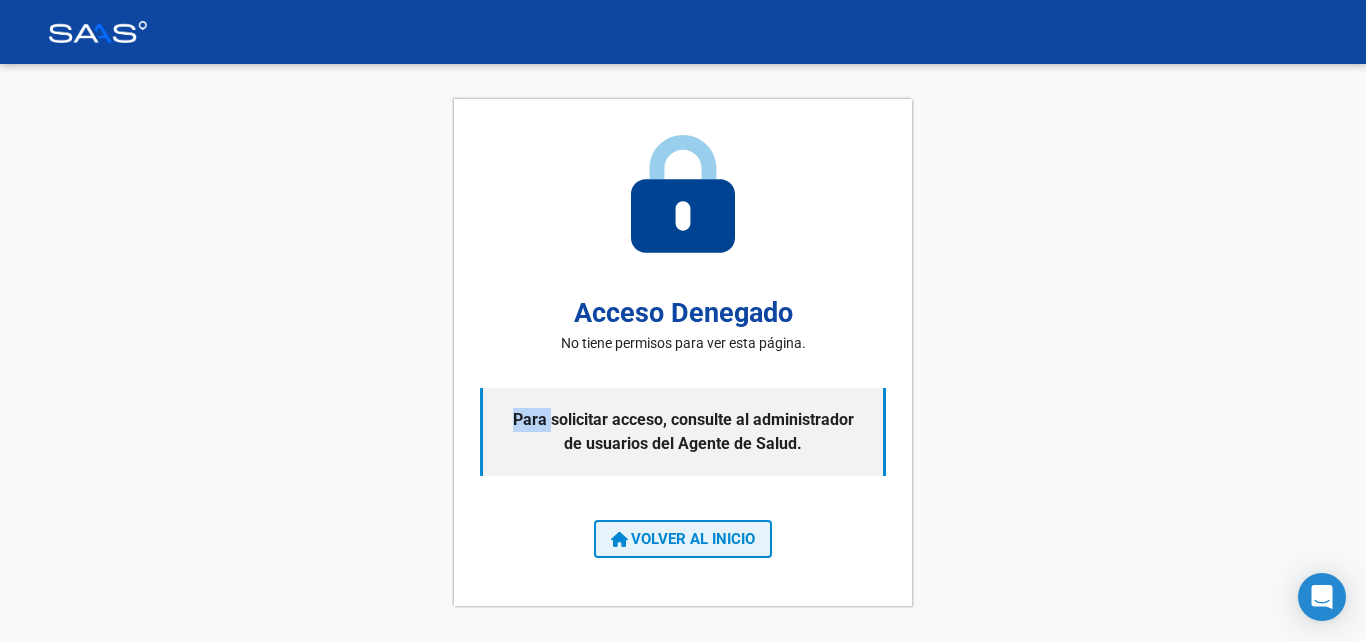 click on "VOLVER AL INICIO" 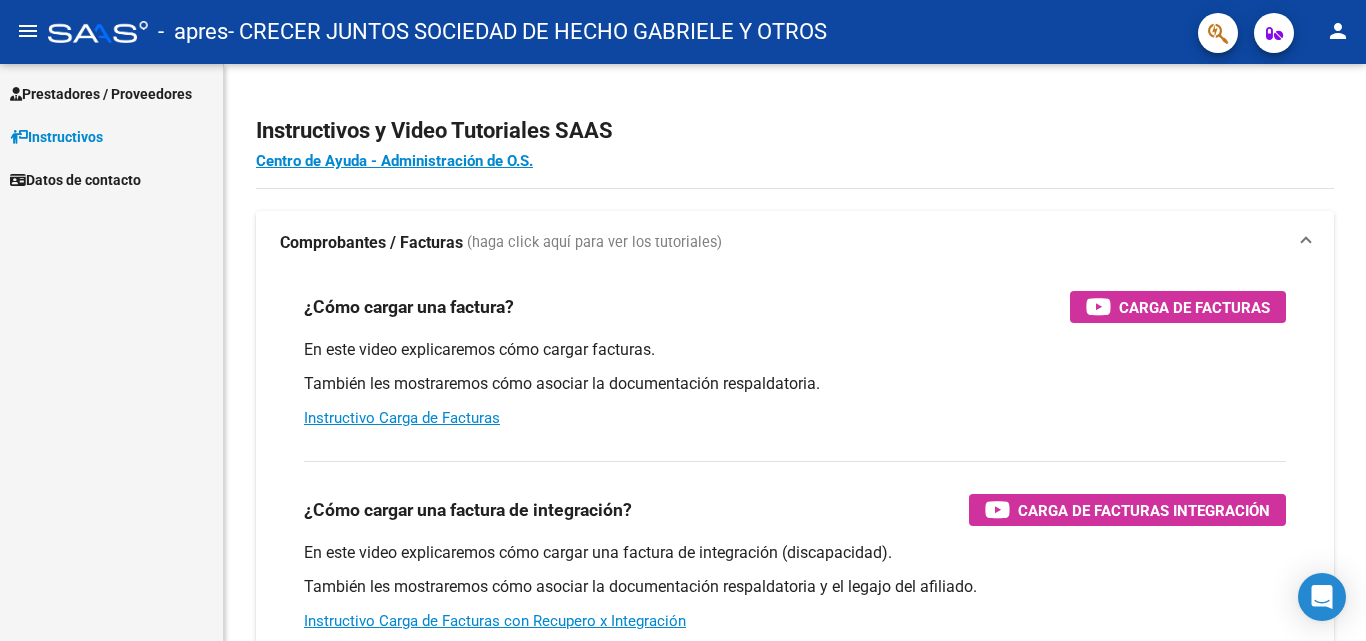click on "Prestadores / Proveedores" at bounding box center [101, 94] 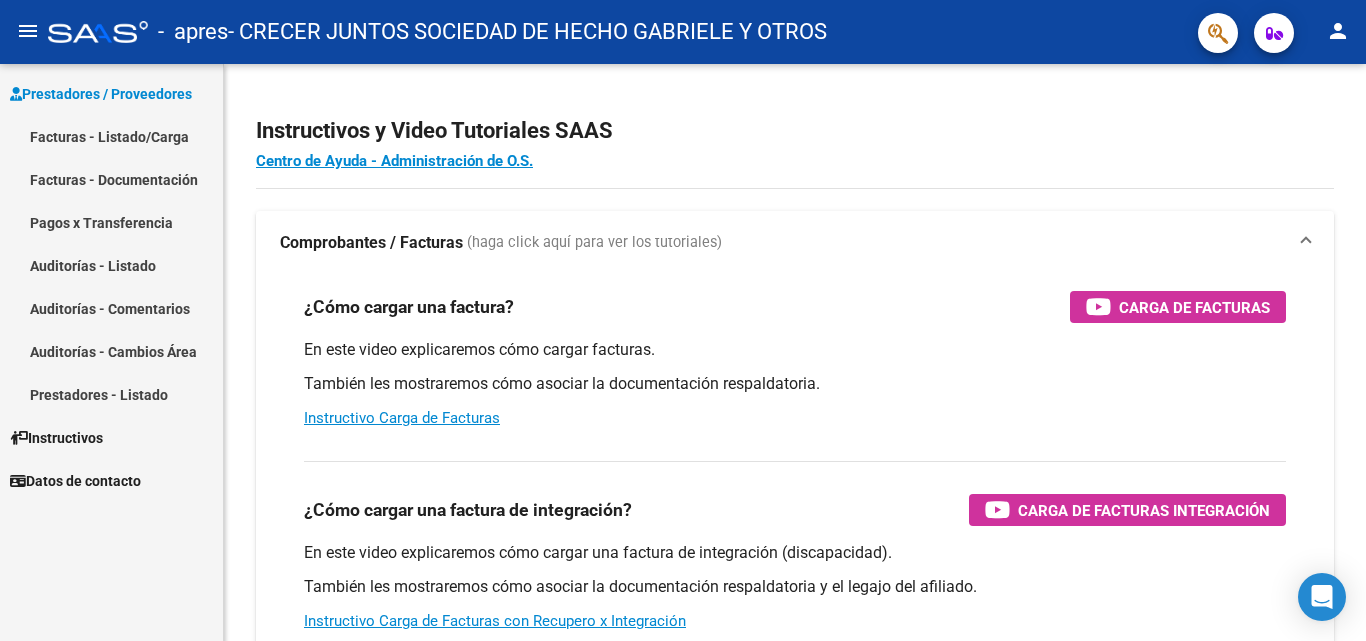 click on "Facturas - Listado/Carga" at bounding box center (111, 136) 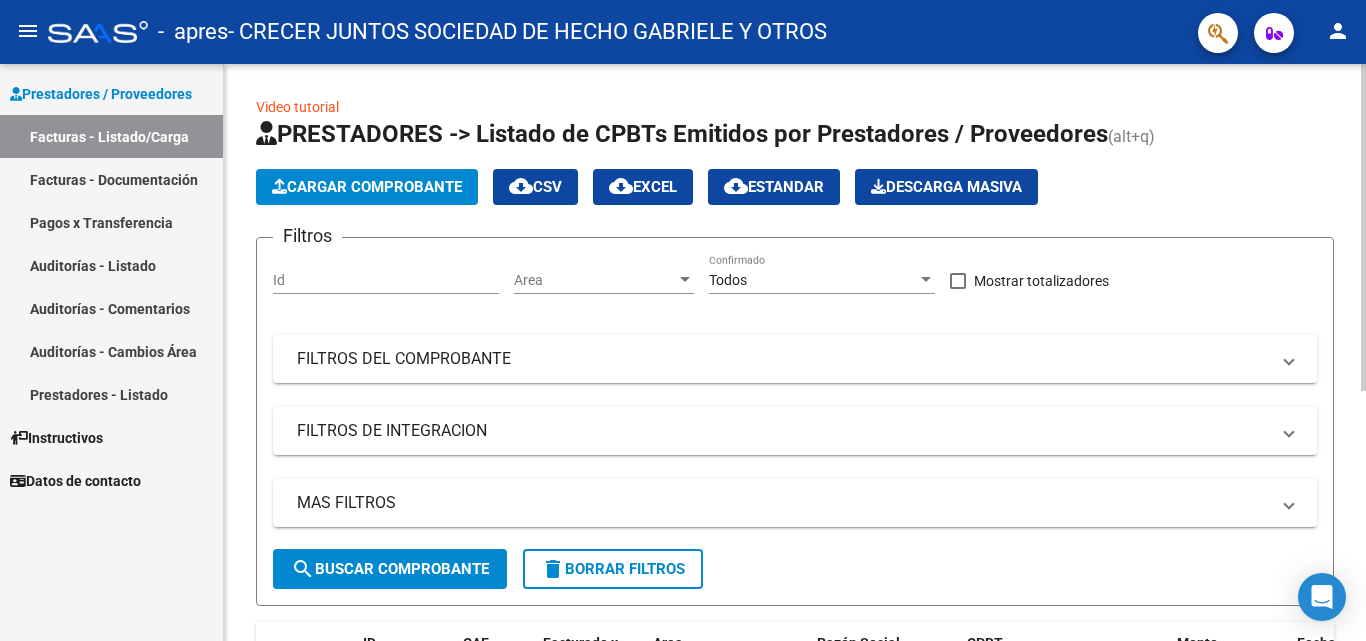 click on "Cargar Comprobante" 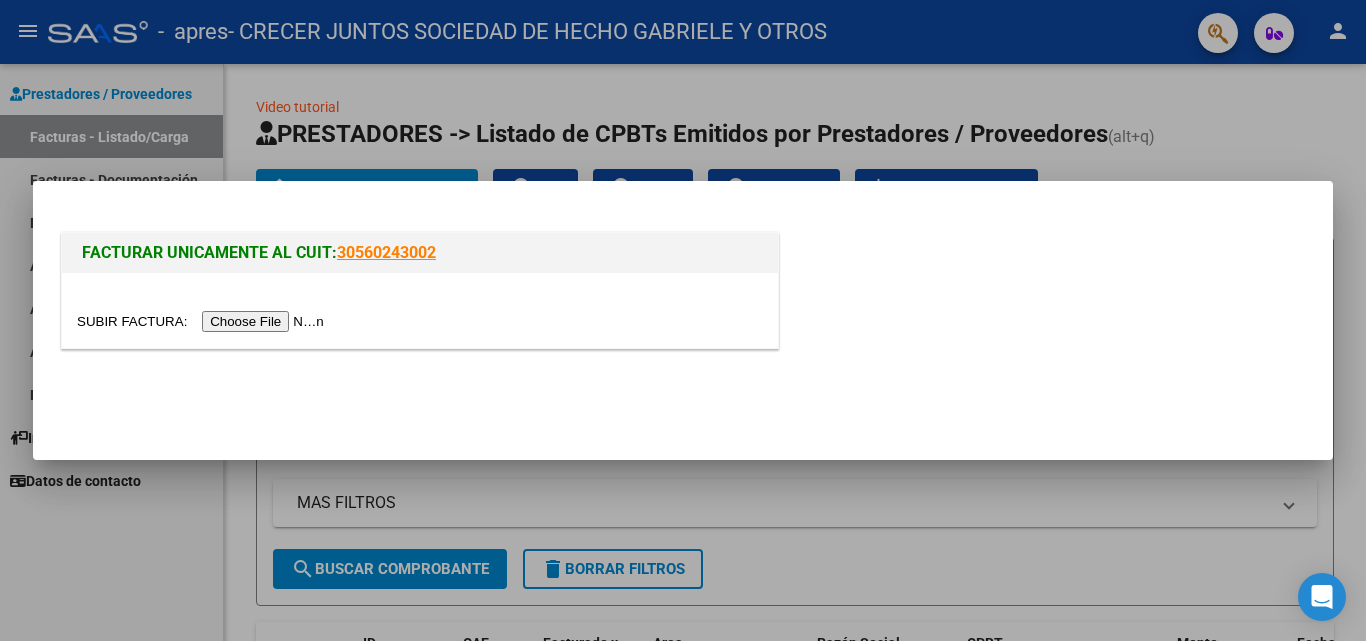 click at bounding box center (203, 321) 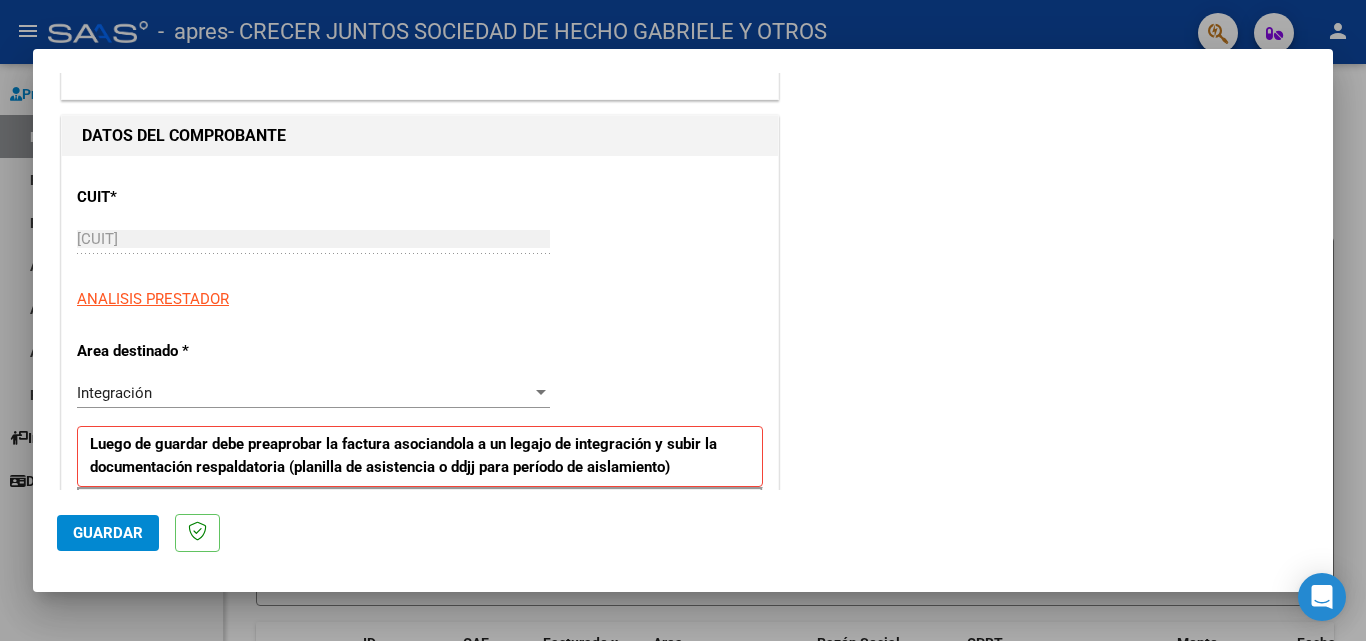 scroll, scrollTop: 172, scrollLeft: 0, axis: vertical 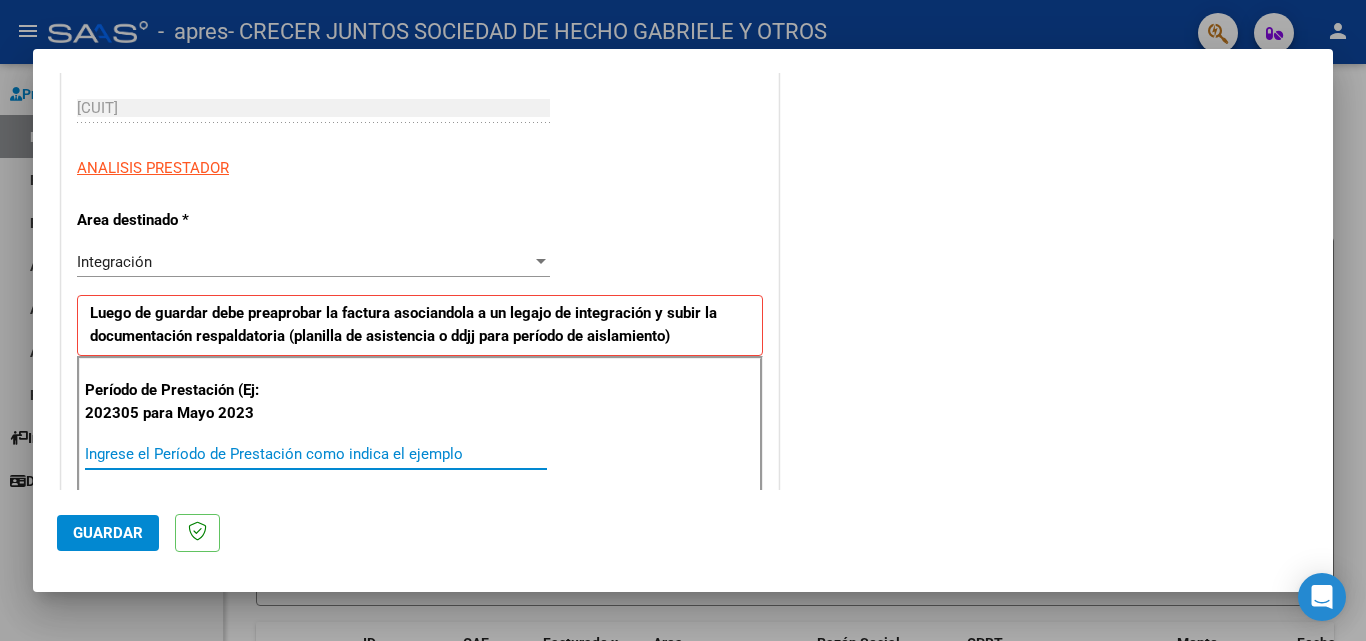 click on "Ingrese el Período de Prestación como indica el ejemplo" at bounding box center [316, 454] 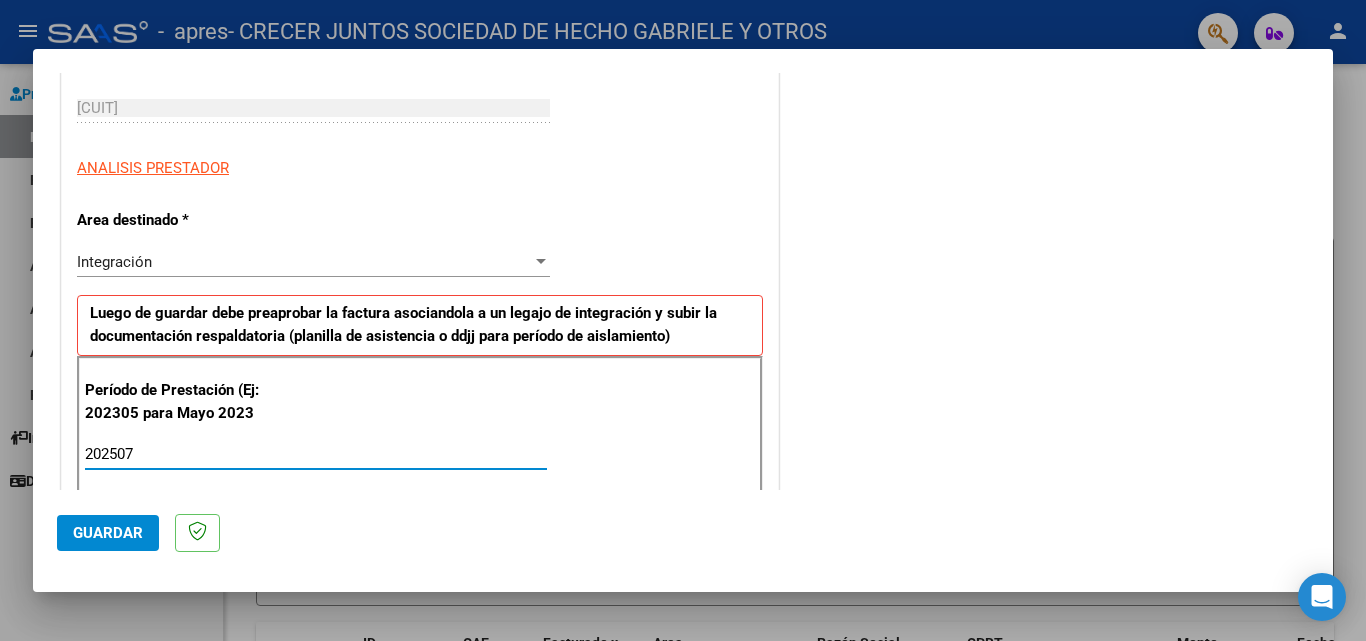 type on "202507" 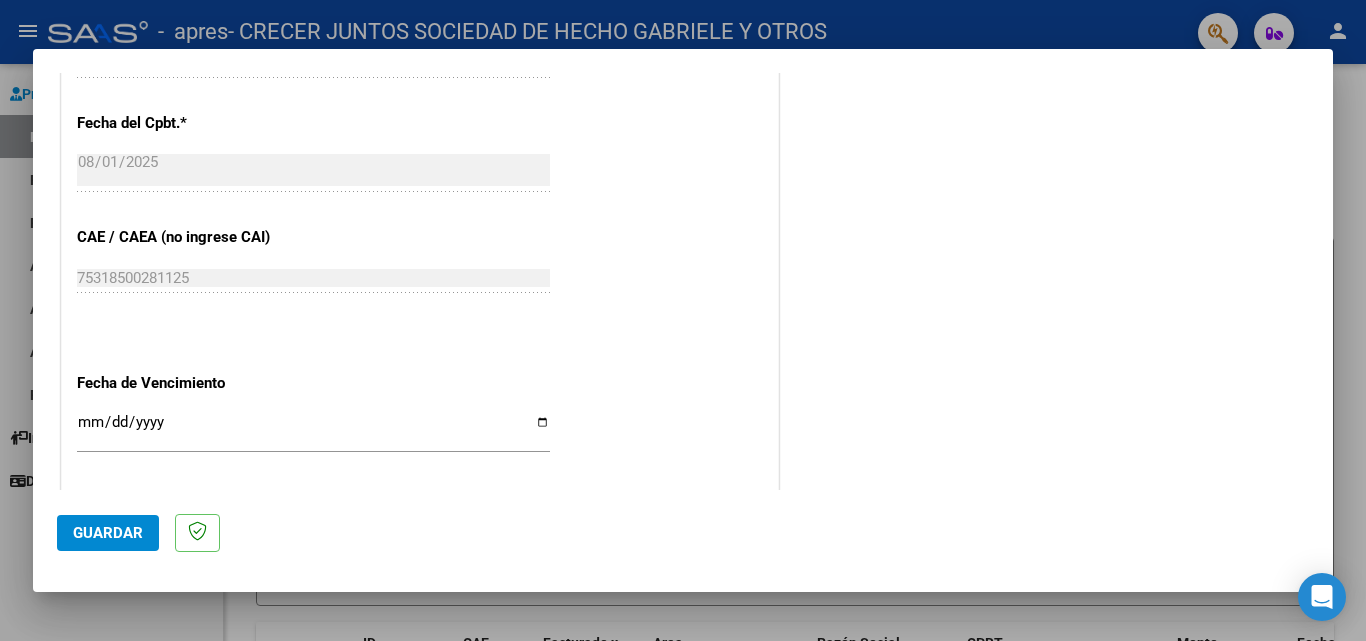 scroll, scrollTop: 1111, scrollLeft: 0, axis: vertical 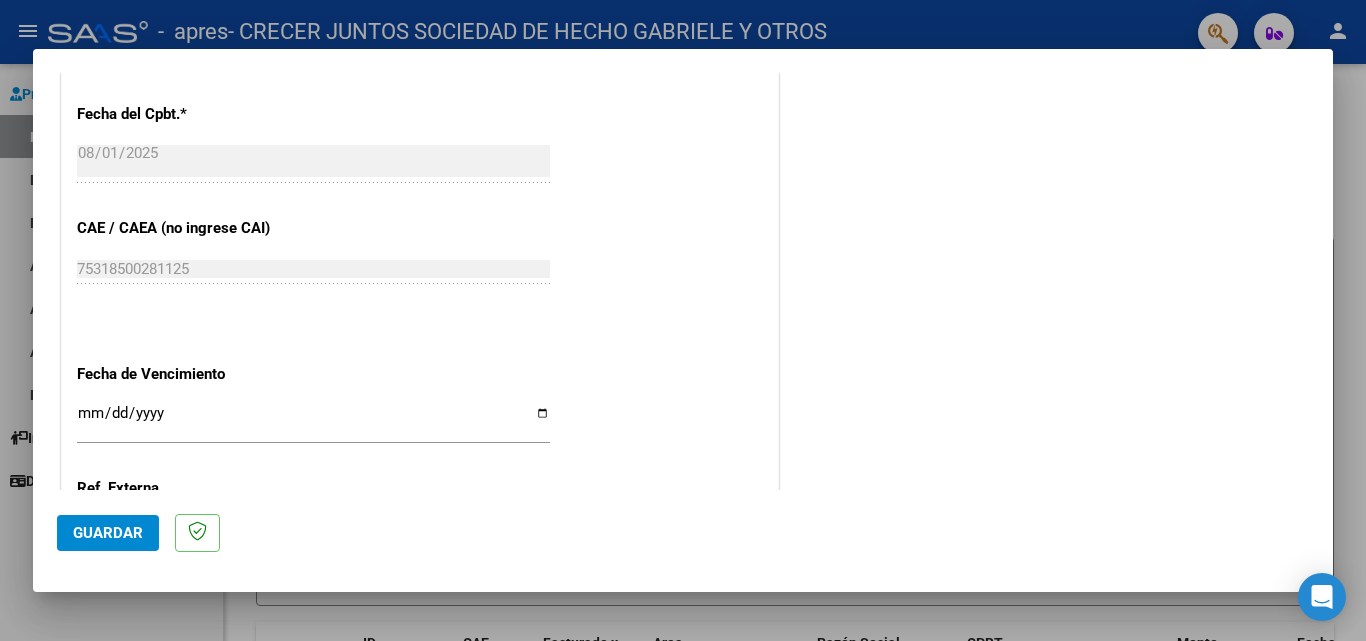 click on "Ingresar la fecha" at bounding box center [313, 421] 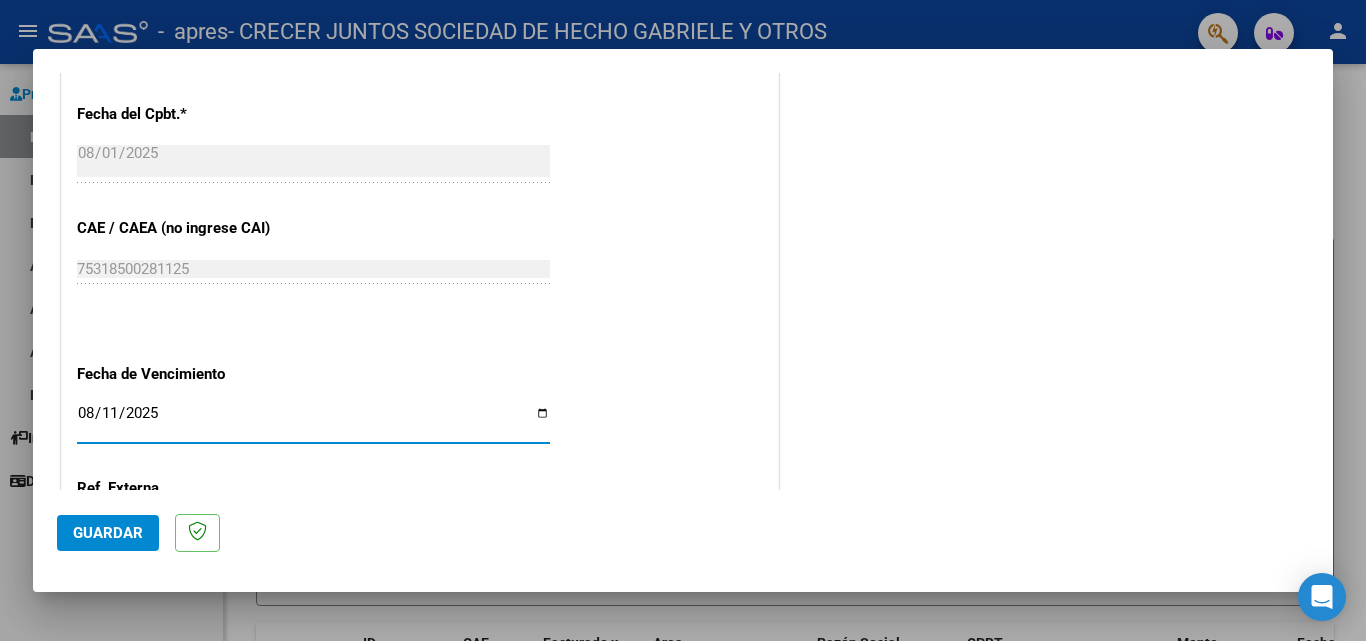 type on "2025-08-11" 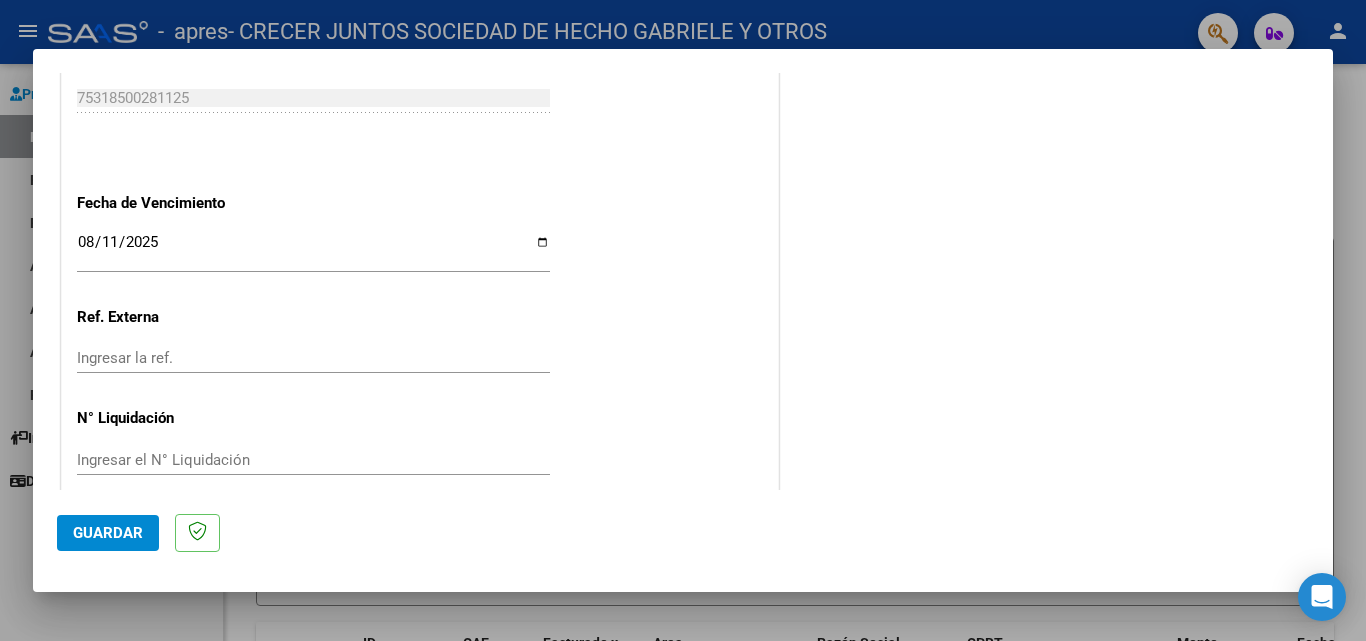 scroll, scrollTop: 1305, scrollLeft: 0, axis: vertical 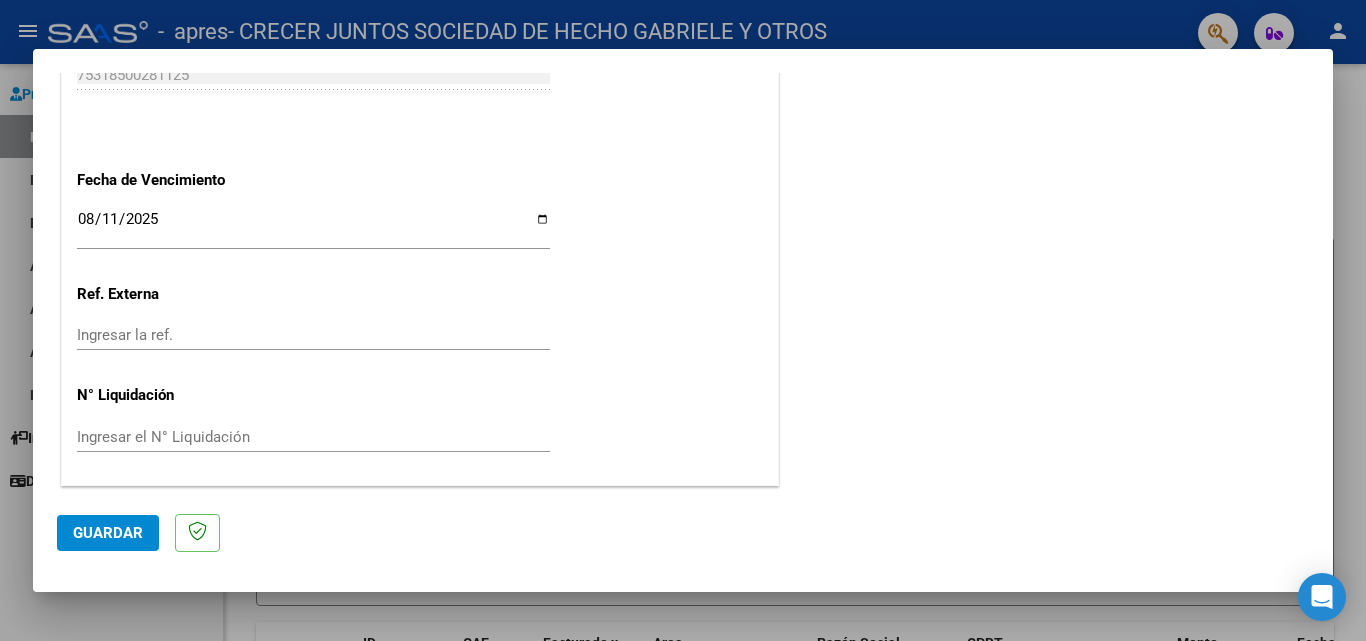 click on "Guardar" 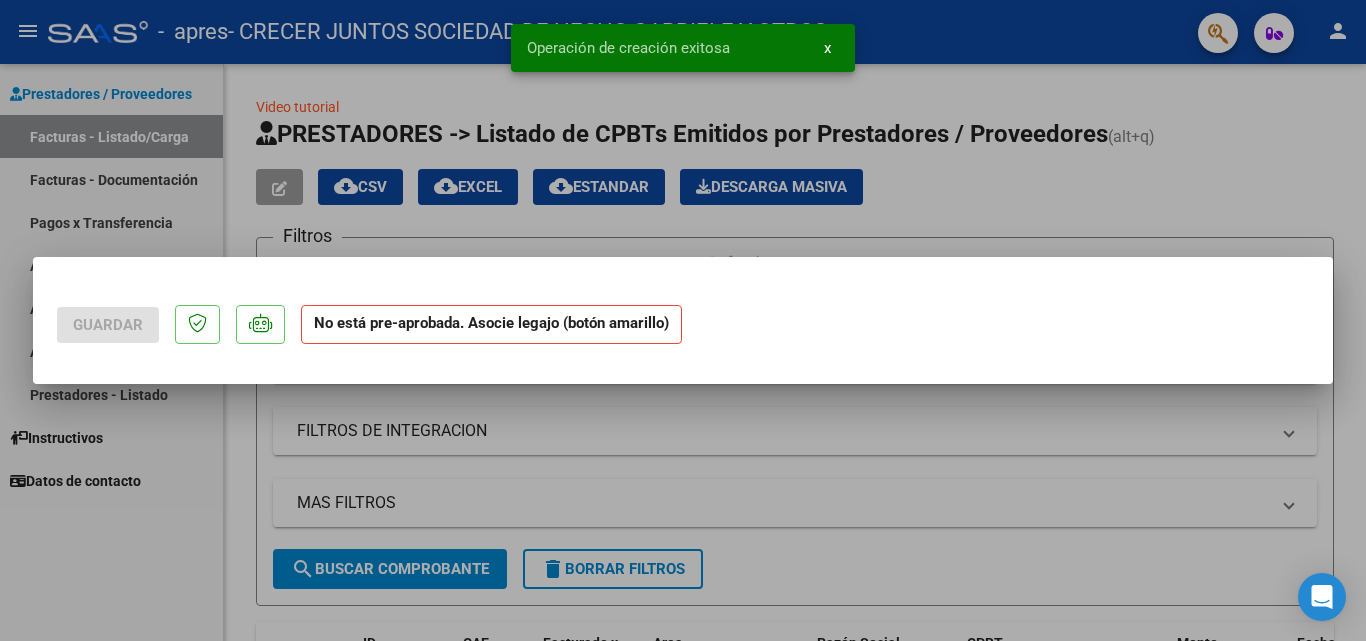 scroll, scrollTop: 0, scrollLeft: 0, axis: both 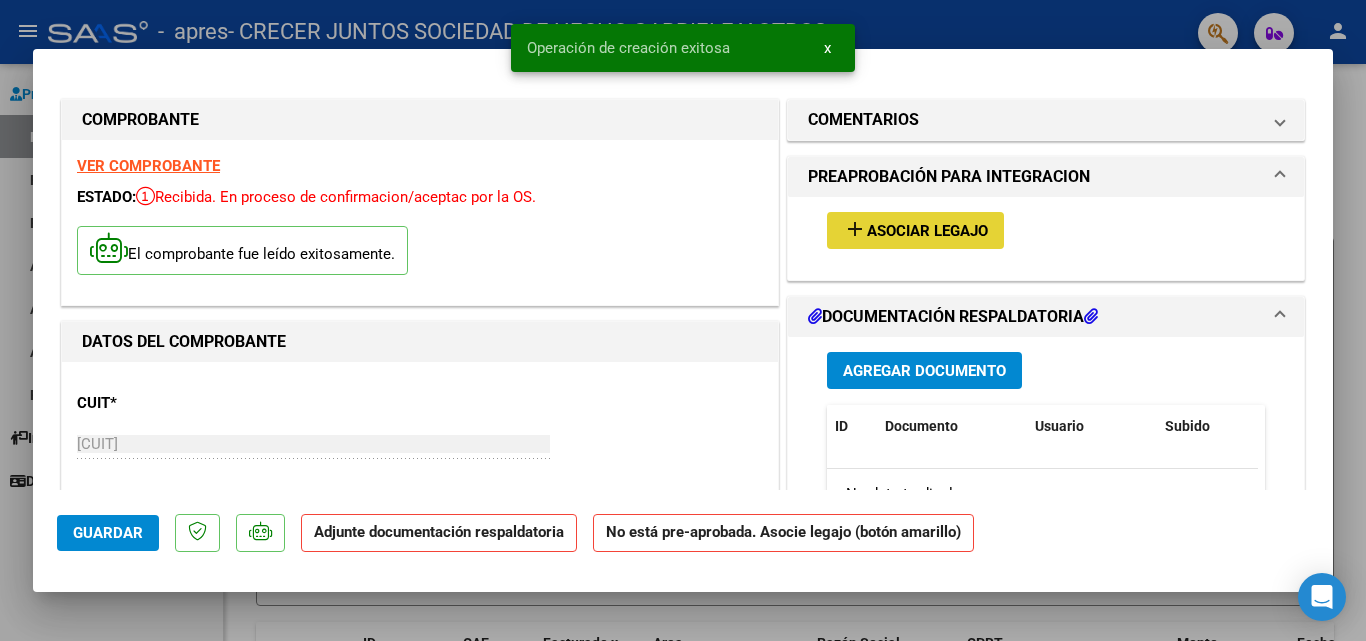 click on "add Asociar Legajo" at bounding box center [915, 230] 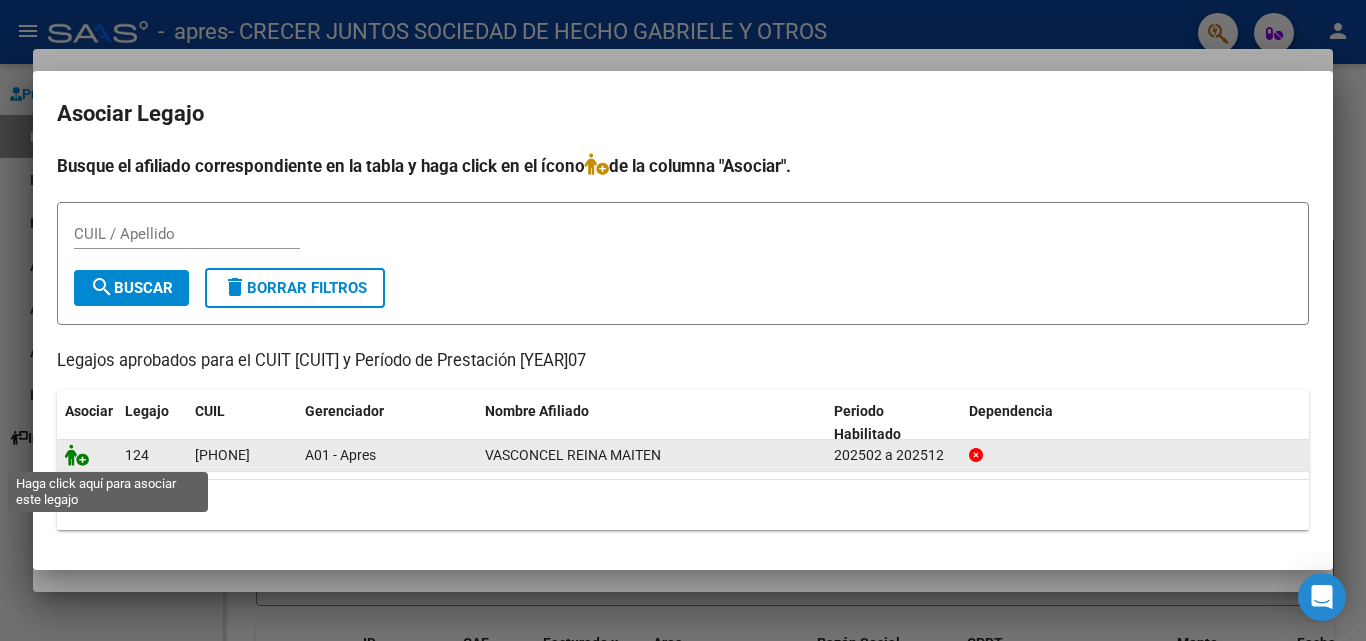 click 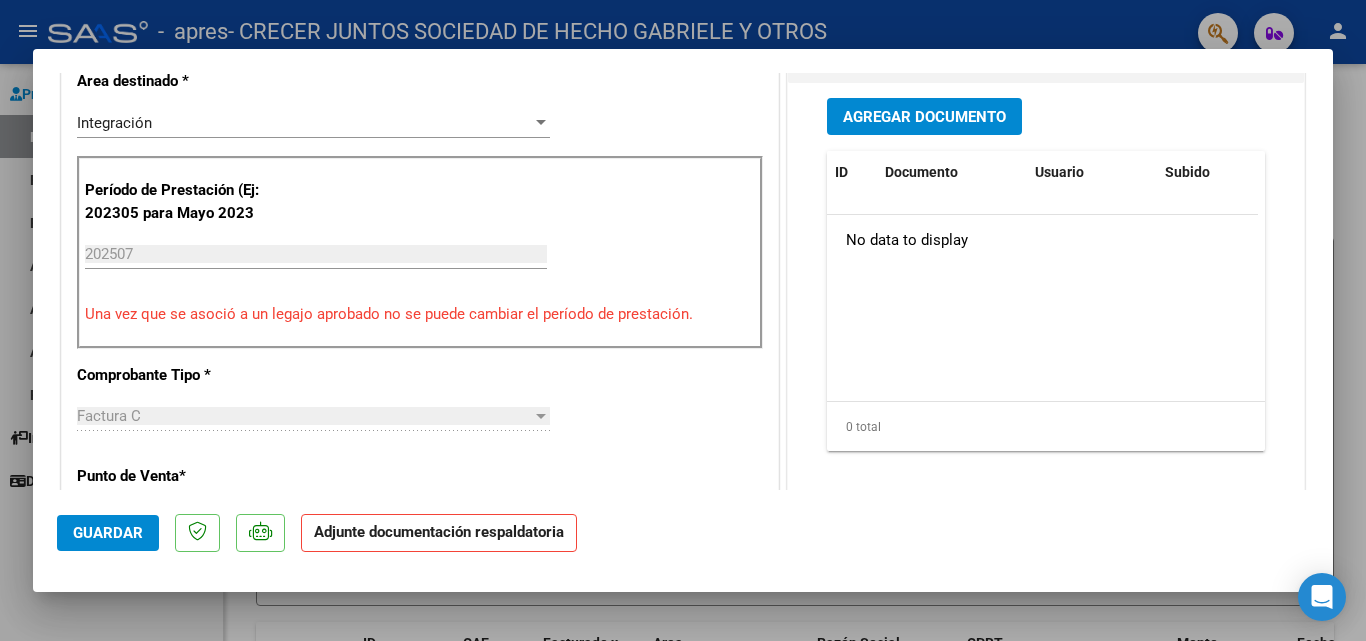 scroll, scrollTop: 508, scrollLeft: 0, axis: vertical 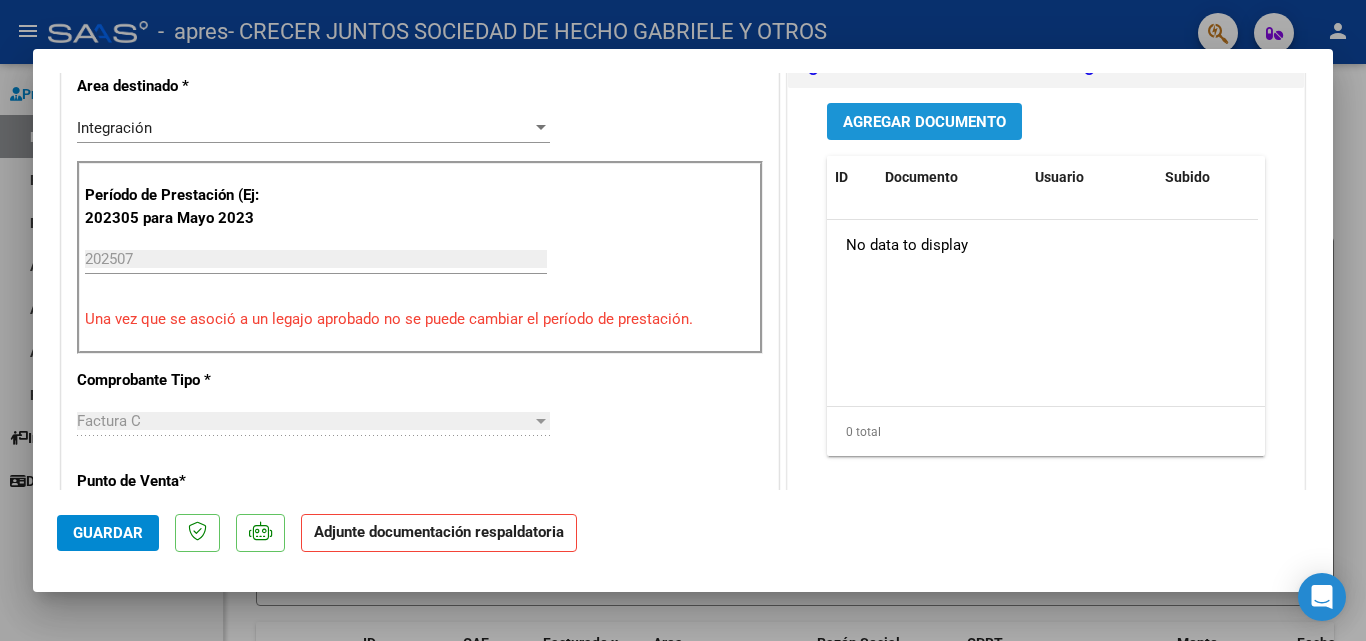 click on "Agregar Documento" at bounding box center [924, 122] 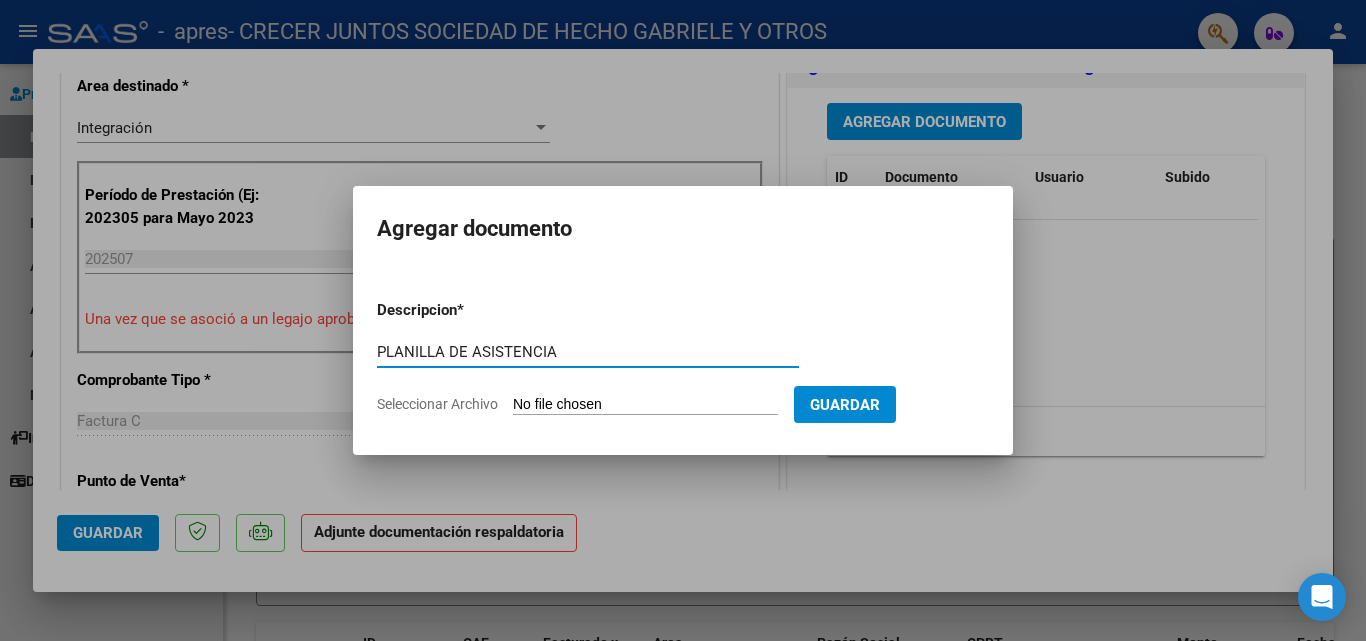 type on "PLANILLA DE ASISTENCIA" 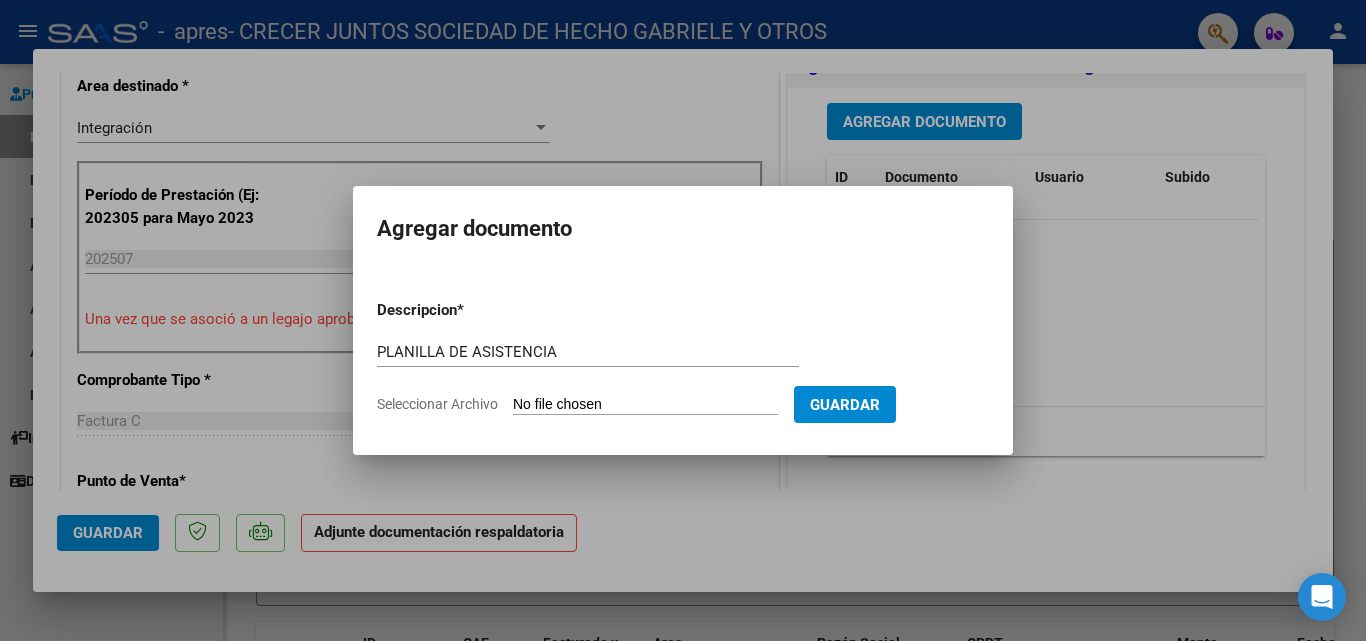 click on "Seleccionar Archivo" at bounding box center [645, 405] 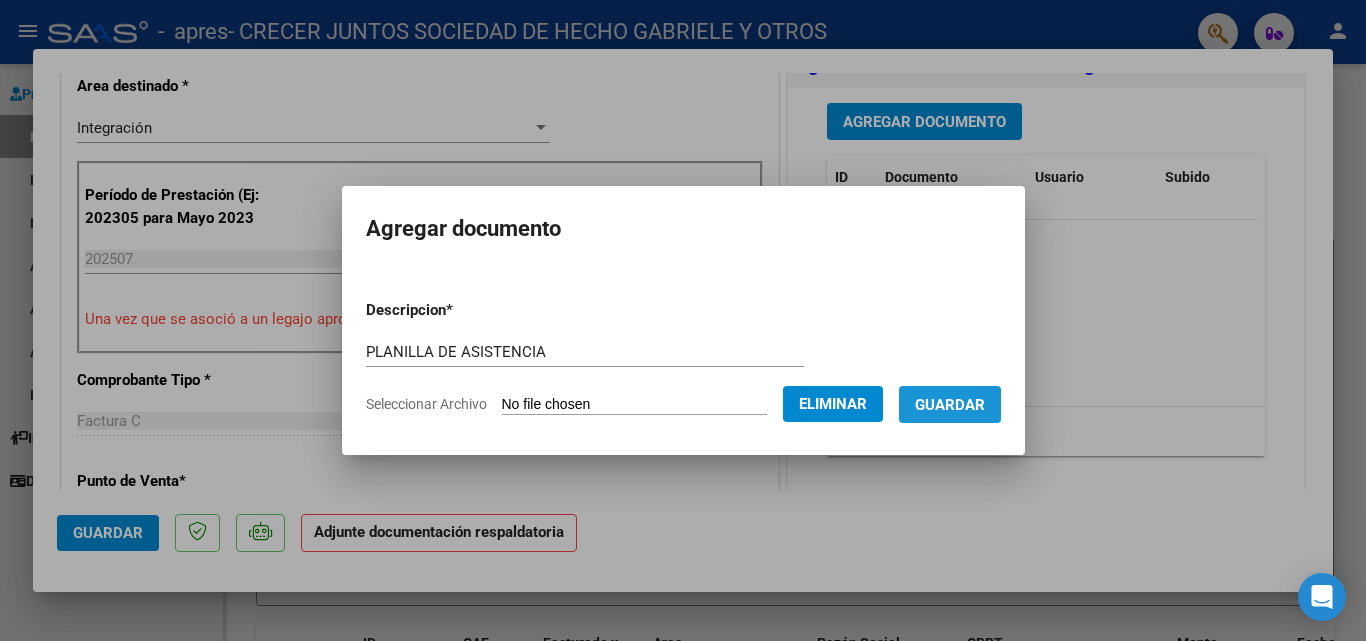 click on "Guardar" at bounding box center [950, 405] 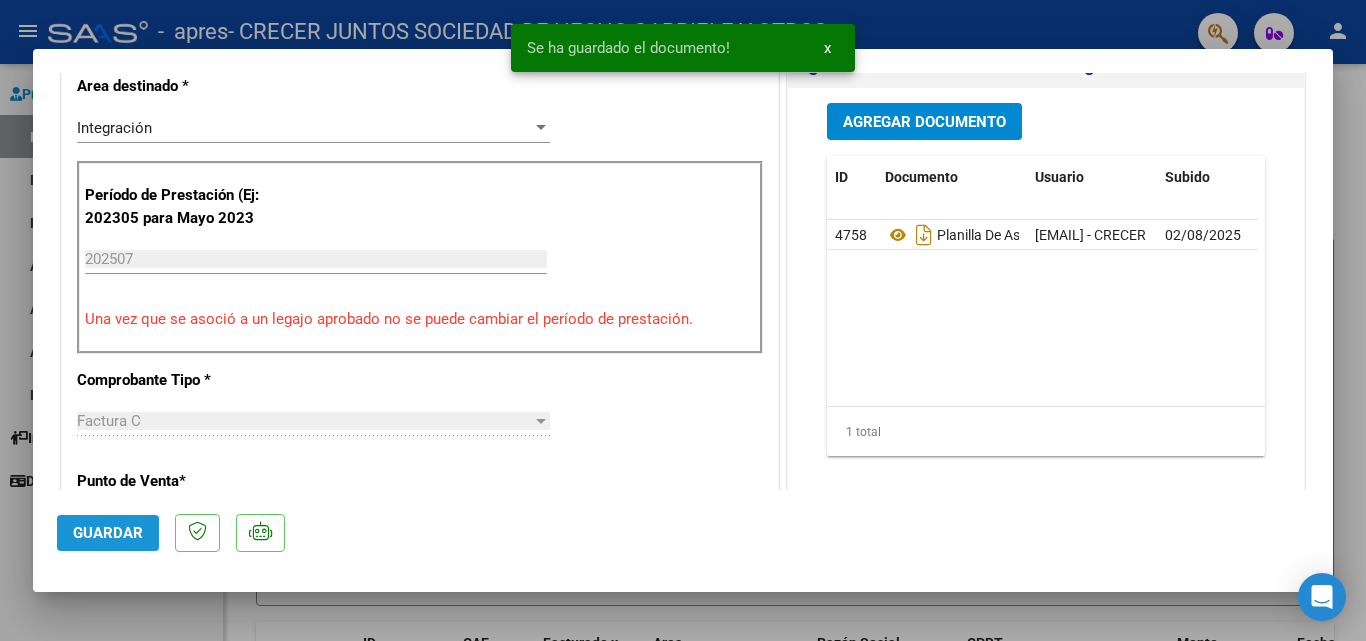 click on "Guardar" 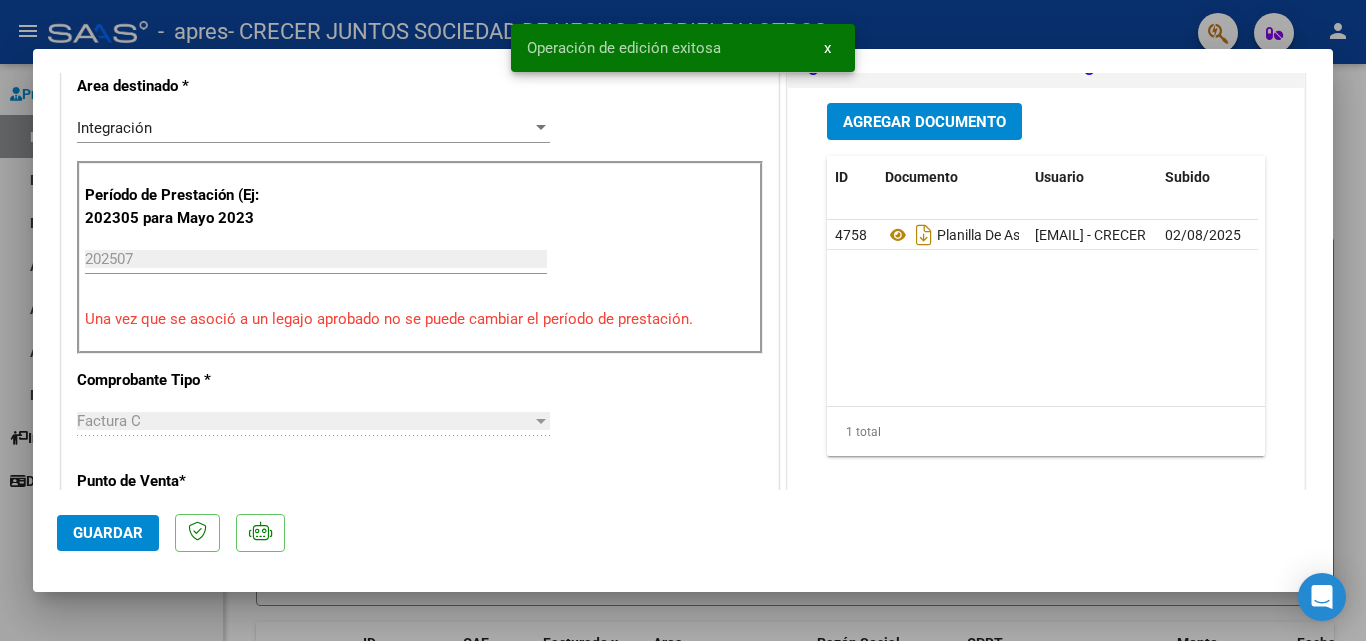 click at bounding box center [683, 320] 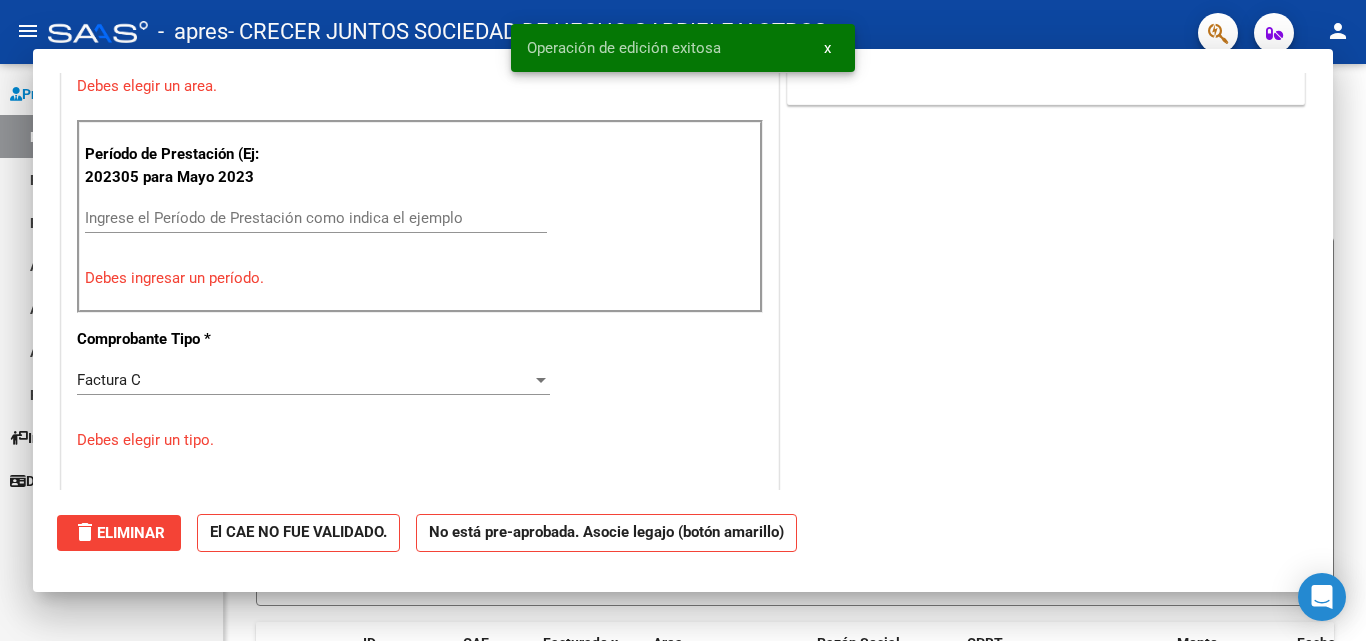 scroll, scrollTop: 422, scrollLeft: 0, axis: vertical 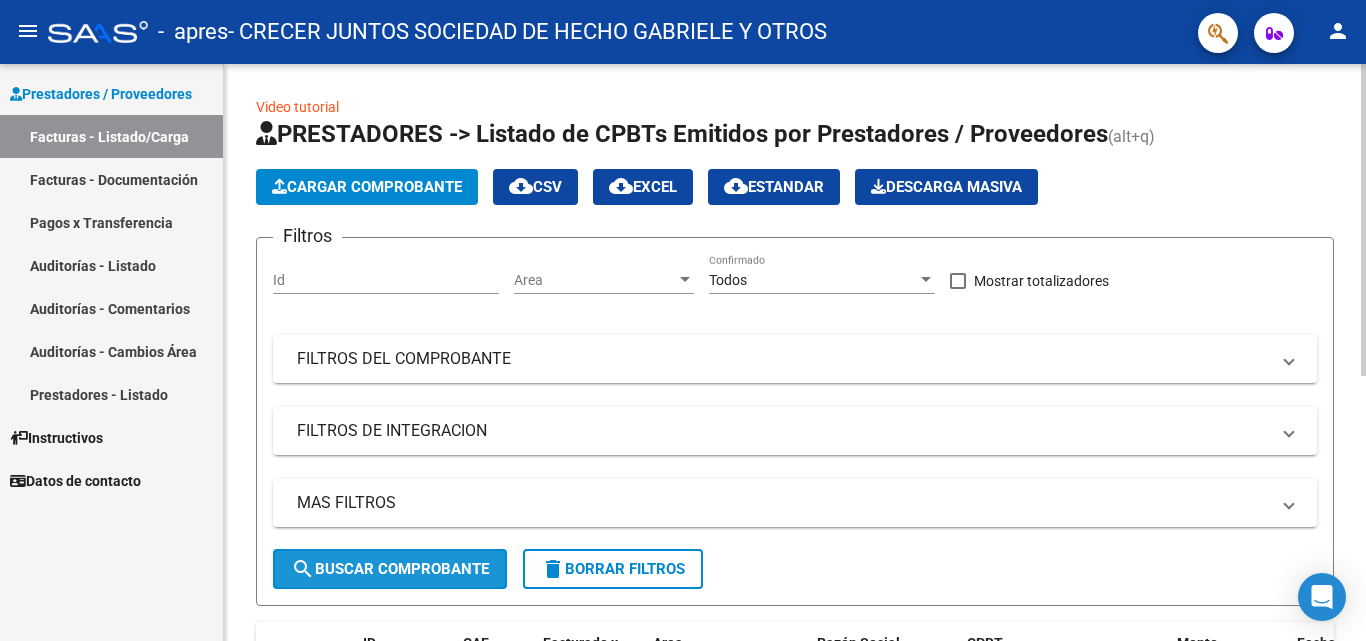 click on "search  Buscar Comprobante" 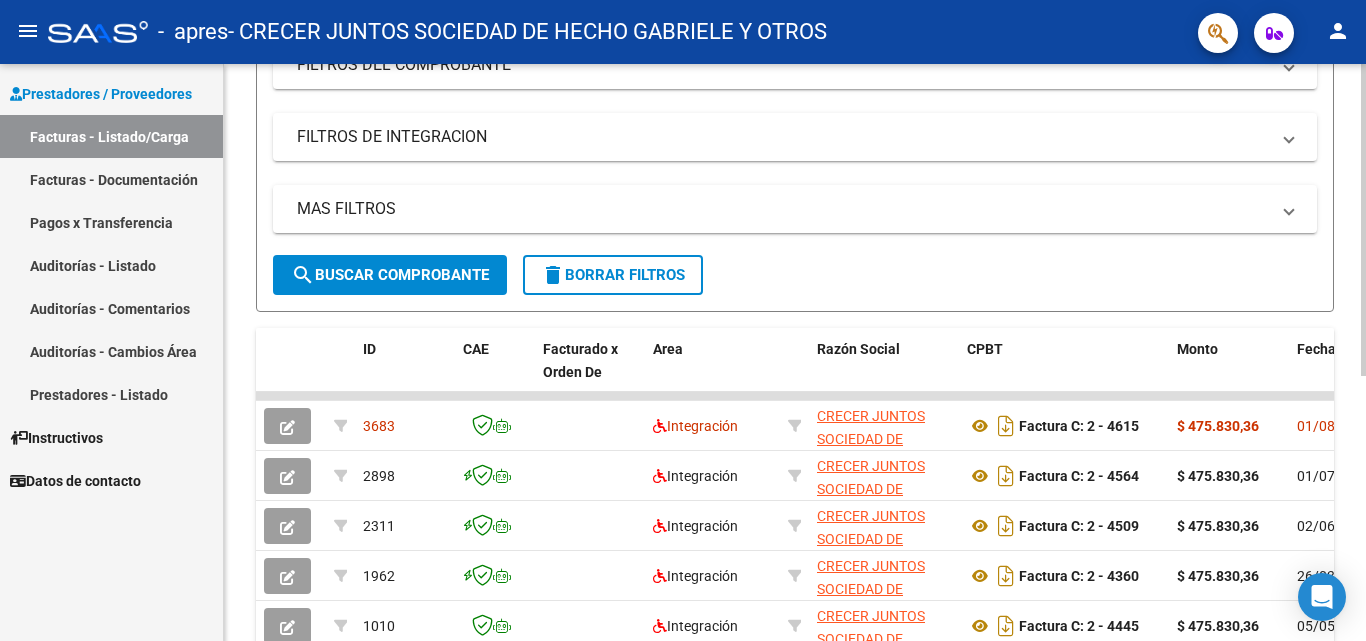scroll, scrollTop: 307, scrollLeft: 0, axis: vertical 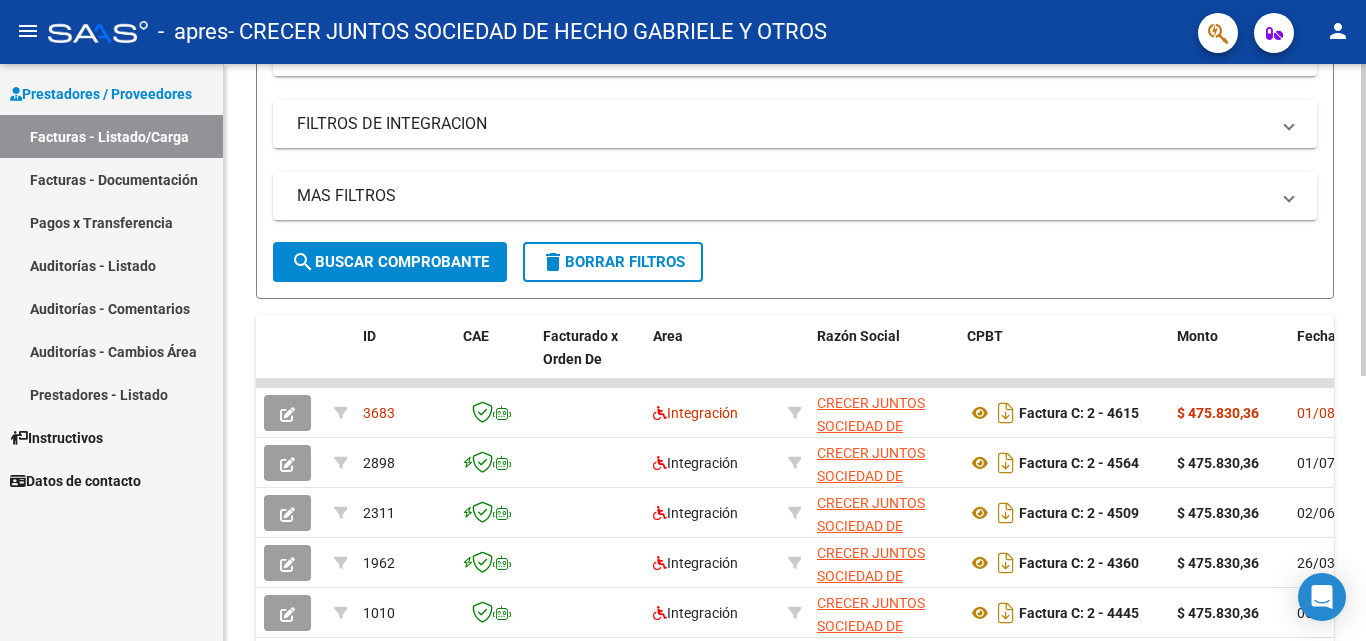 click 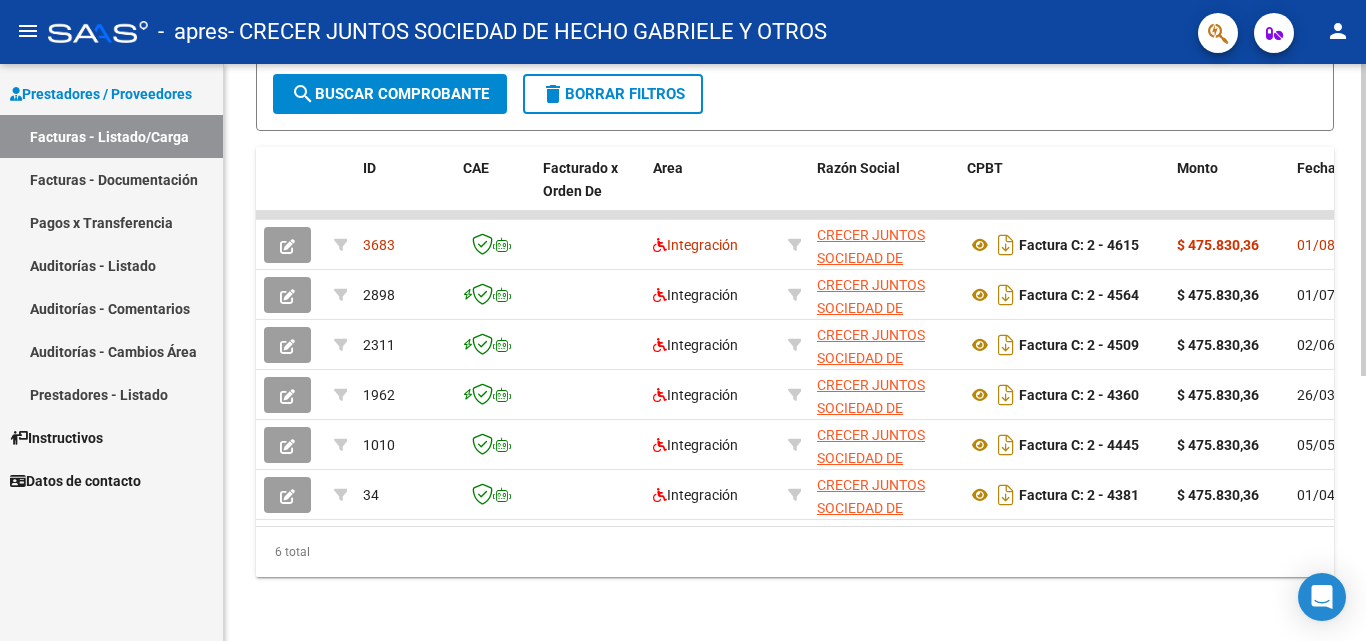 click 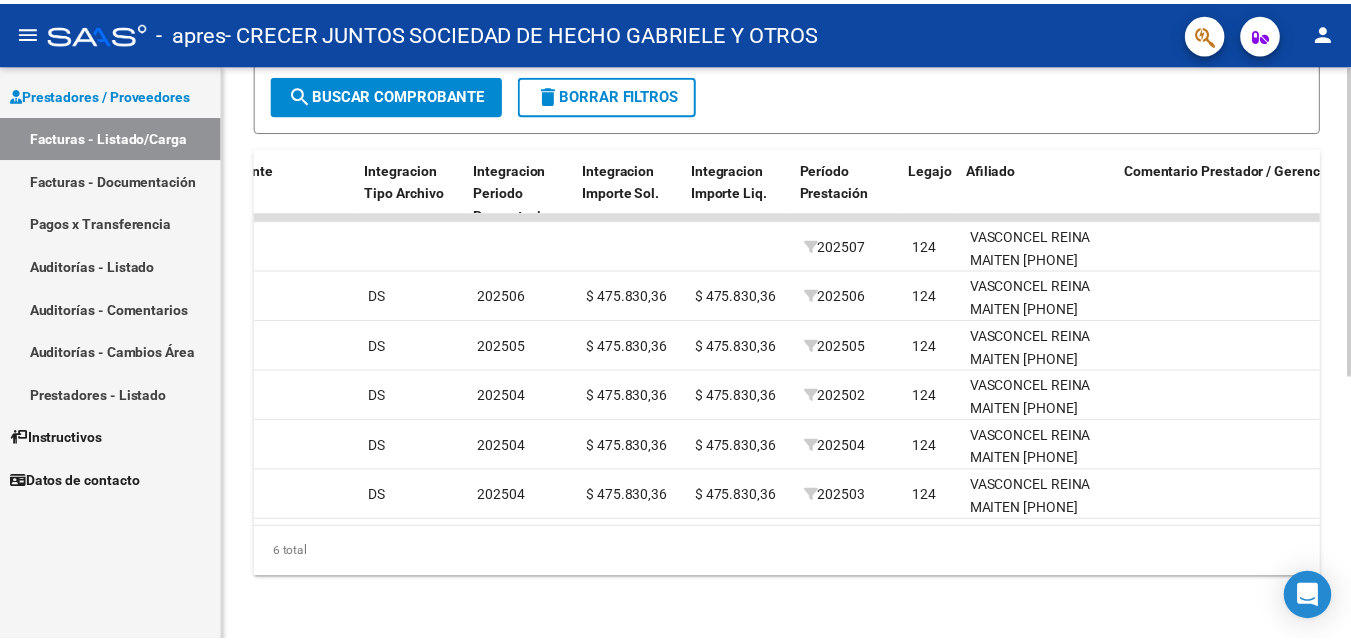 scroll, scrollTop: 0, scrollLeft: 2054, axis: horizontal 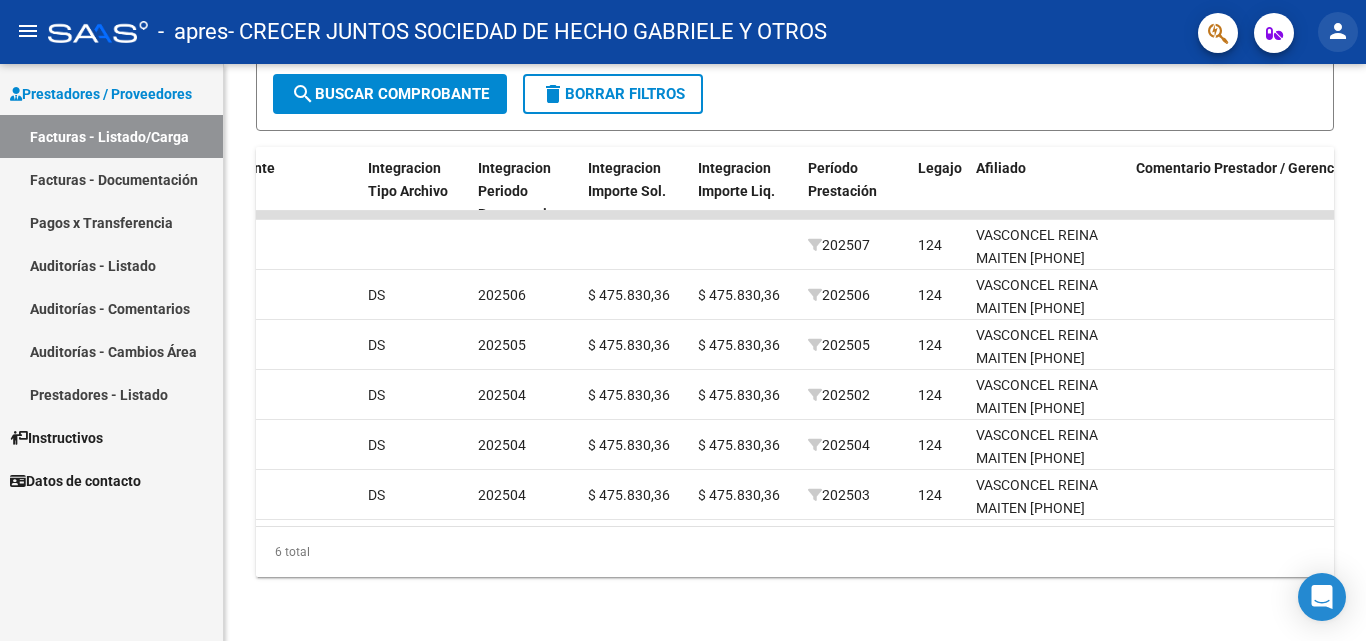 click on "person" 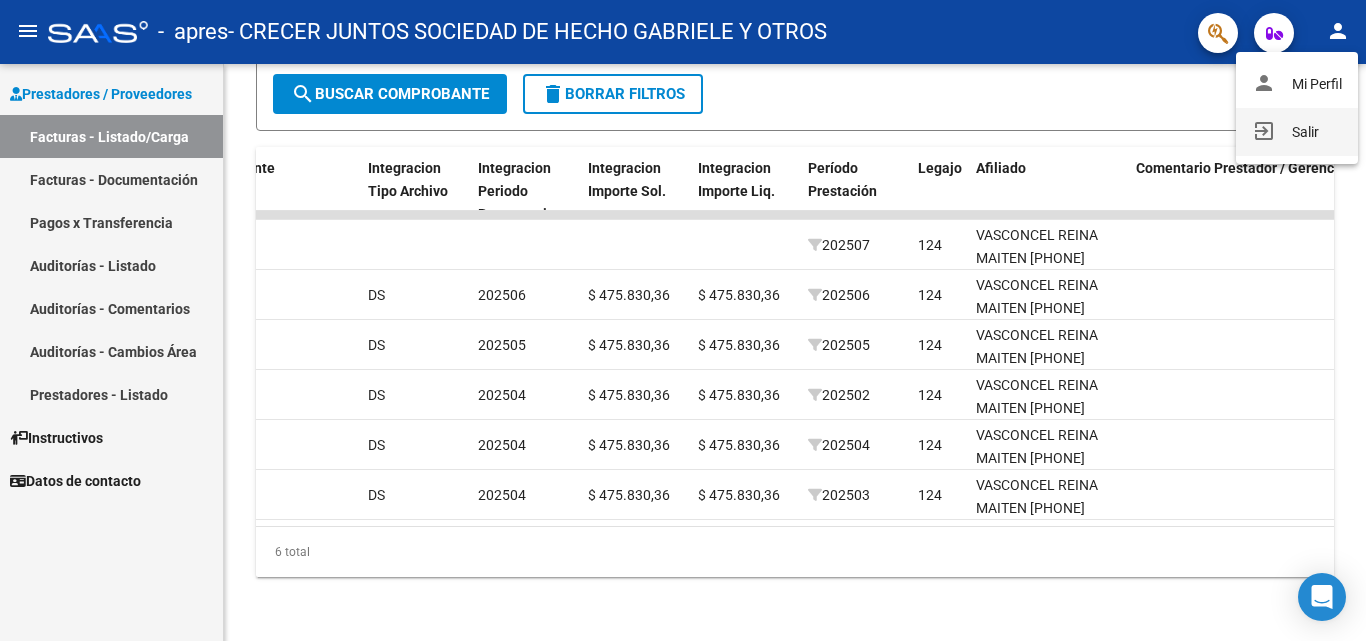 click on "exit_to_app  Salir" at bounding box center [1297, 132] 